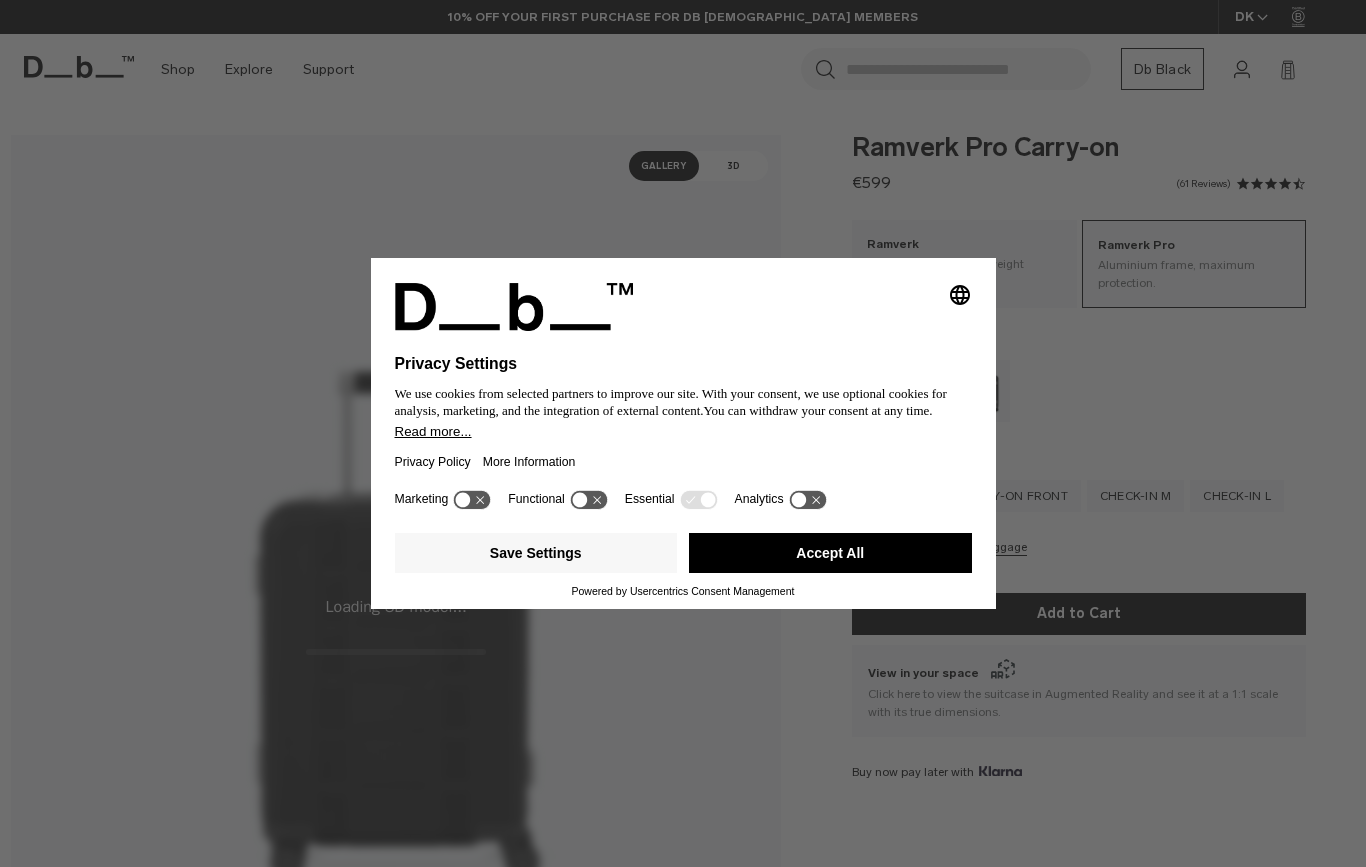 scroll, scrollTop: 0, scrollLeft: 0, axis: both 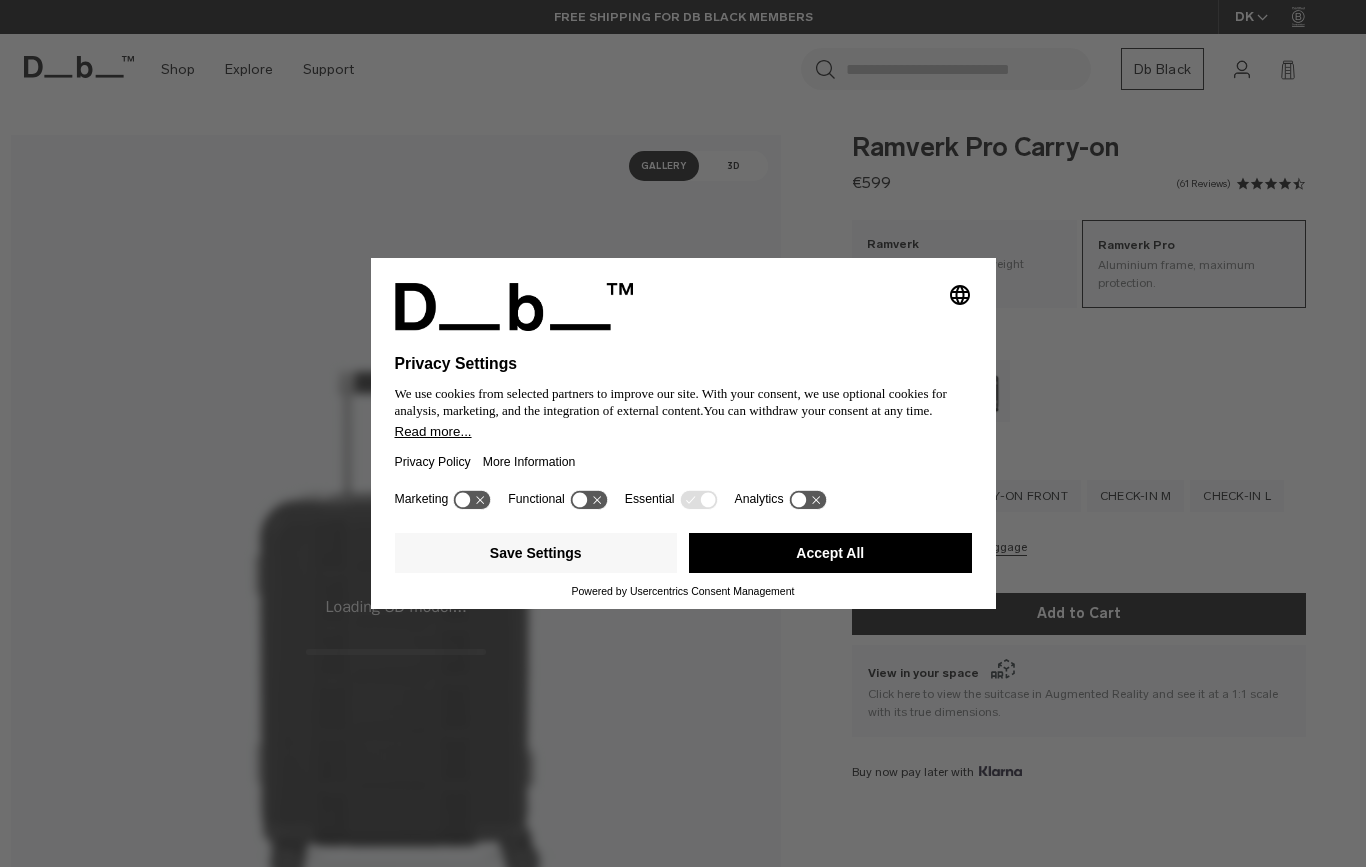 click on "Accept All" at bounding box center (830, 553) 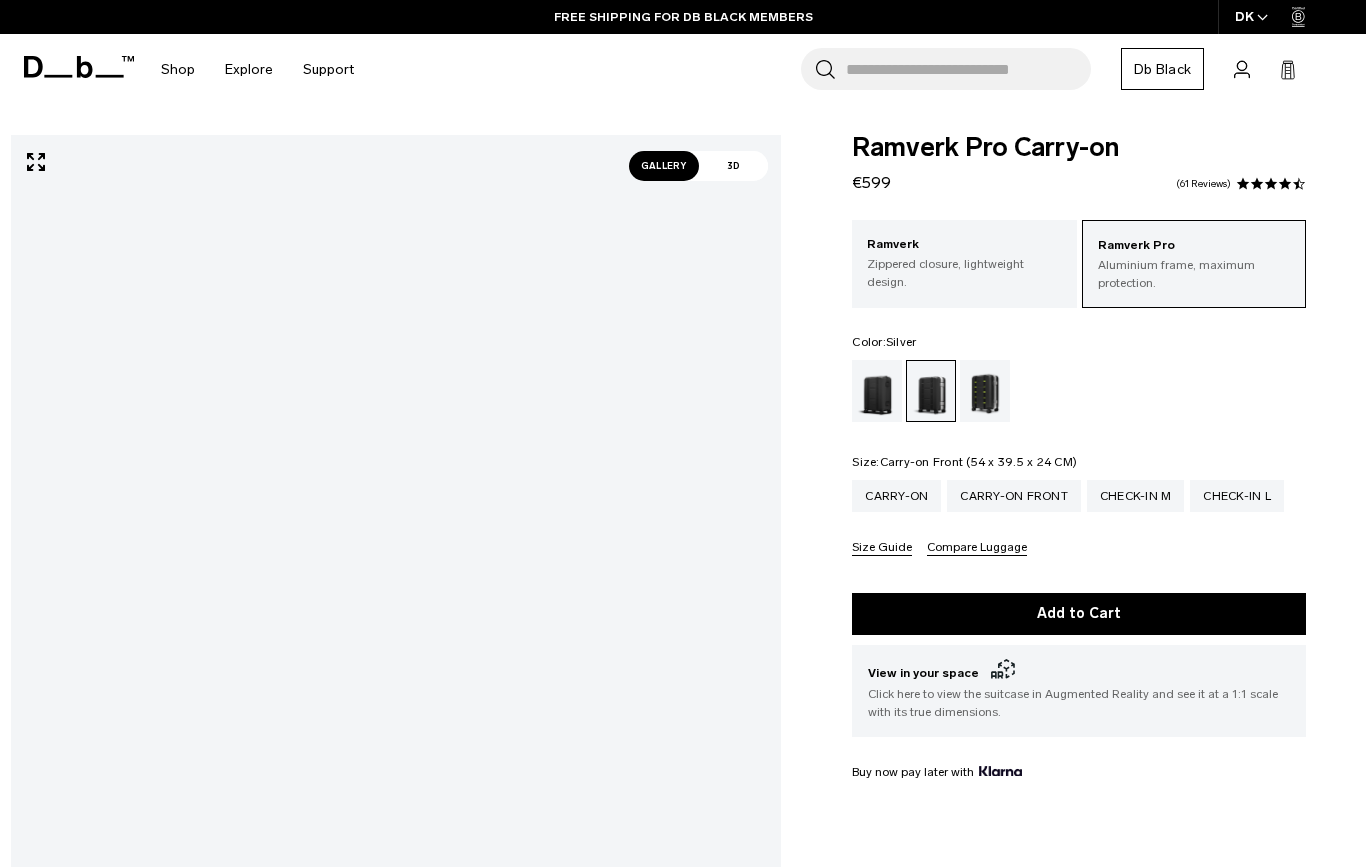 click on "Carry-on Front" at bounding box center (1014, 496) 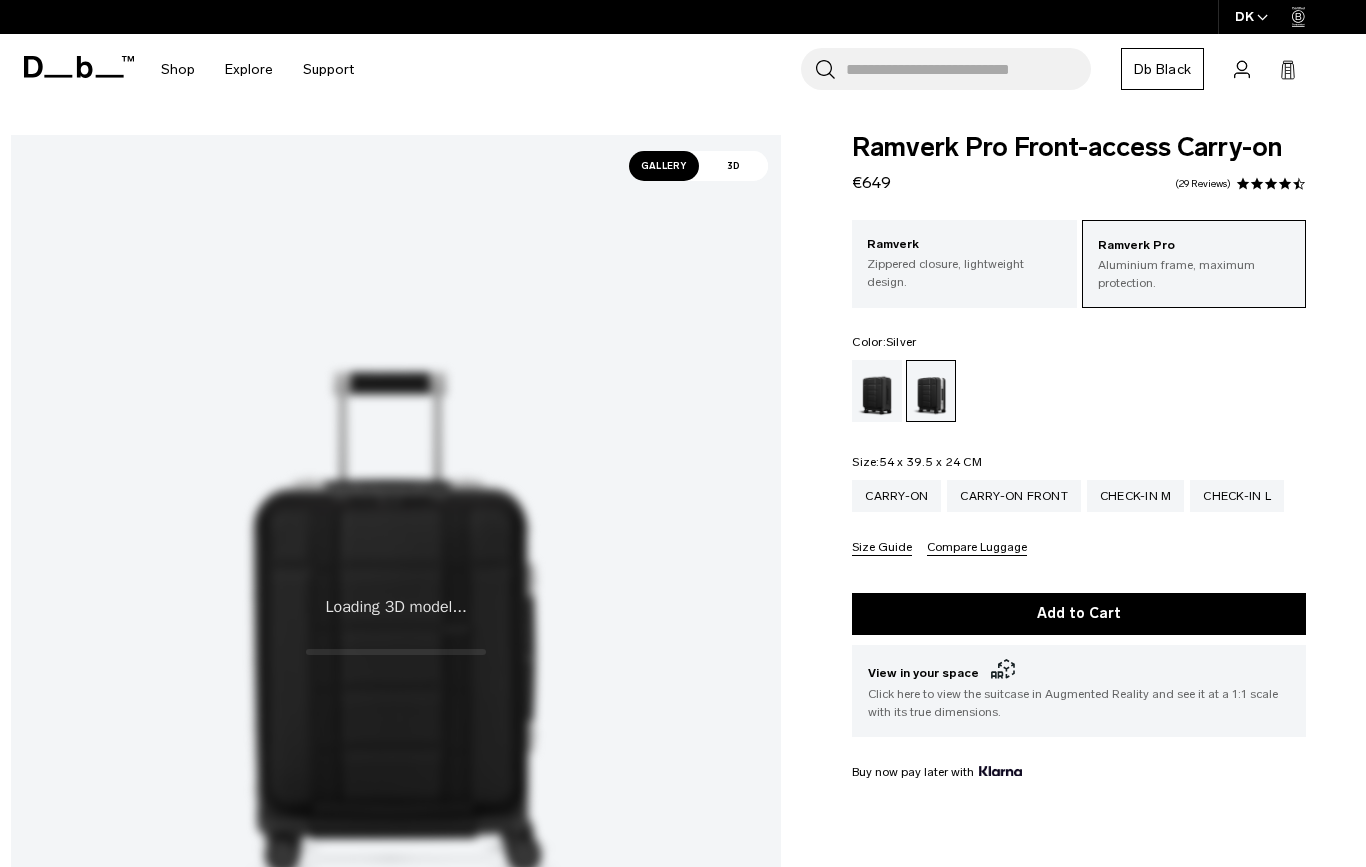 scroll, scrollTop: 0, scrollLeft: 0, axis: both 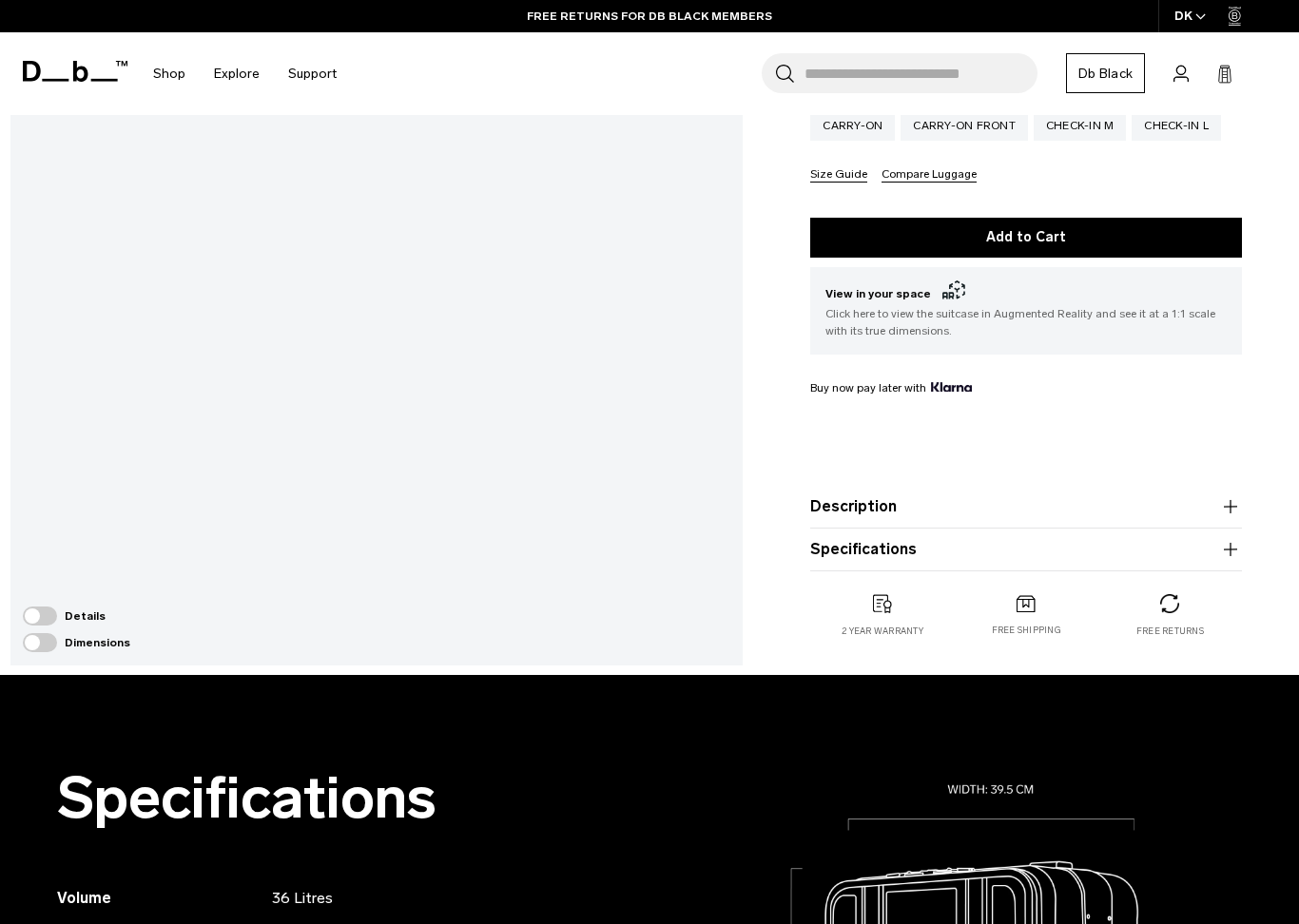 click on "Details" at bounding box center [76, 616] 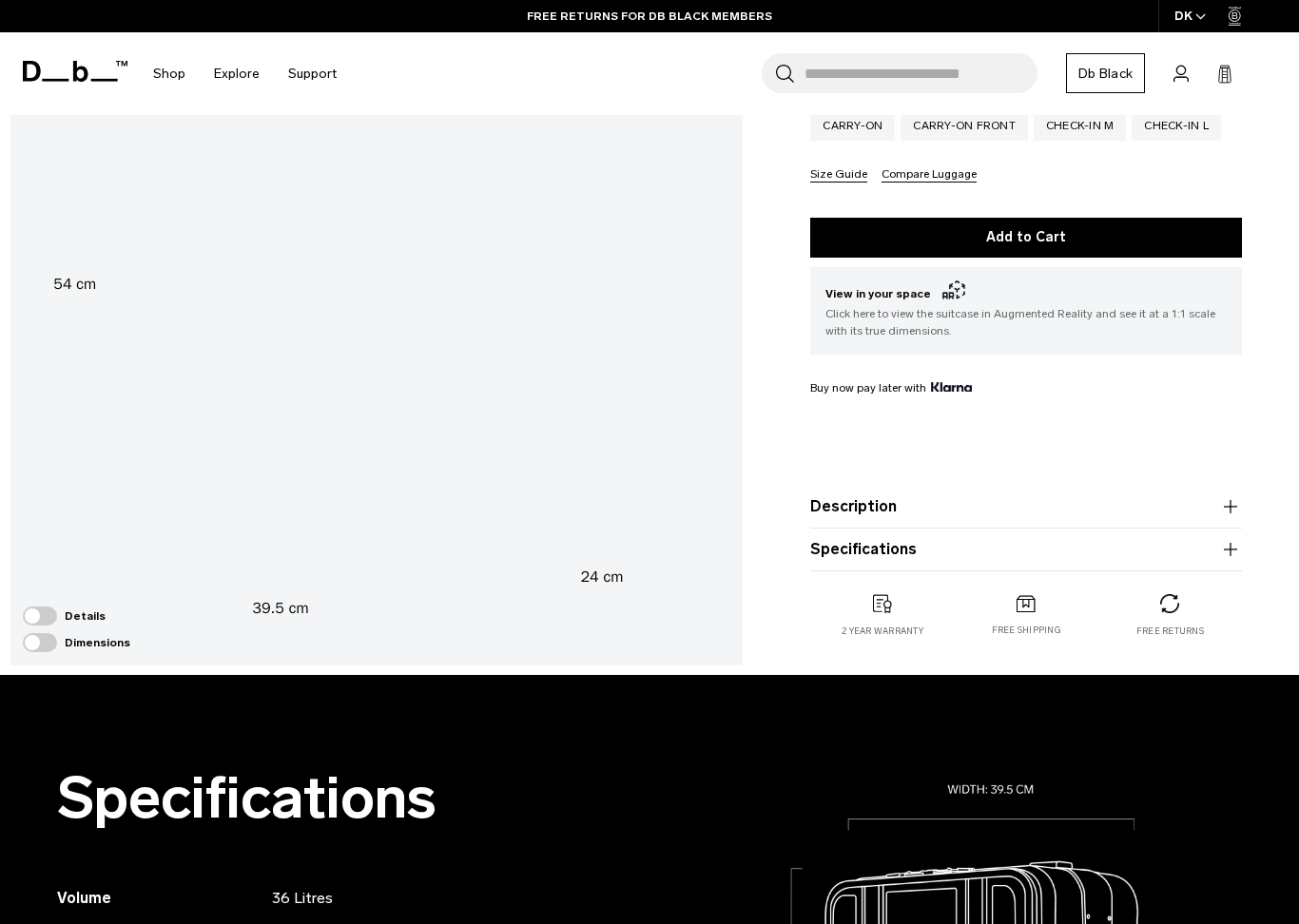 click at bounding box center (40, 643) 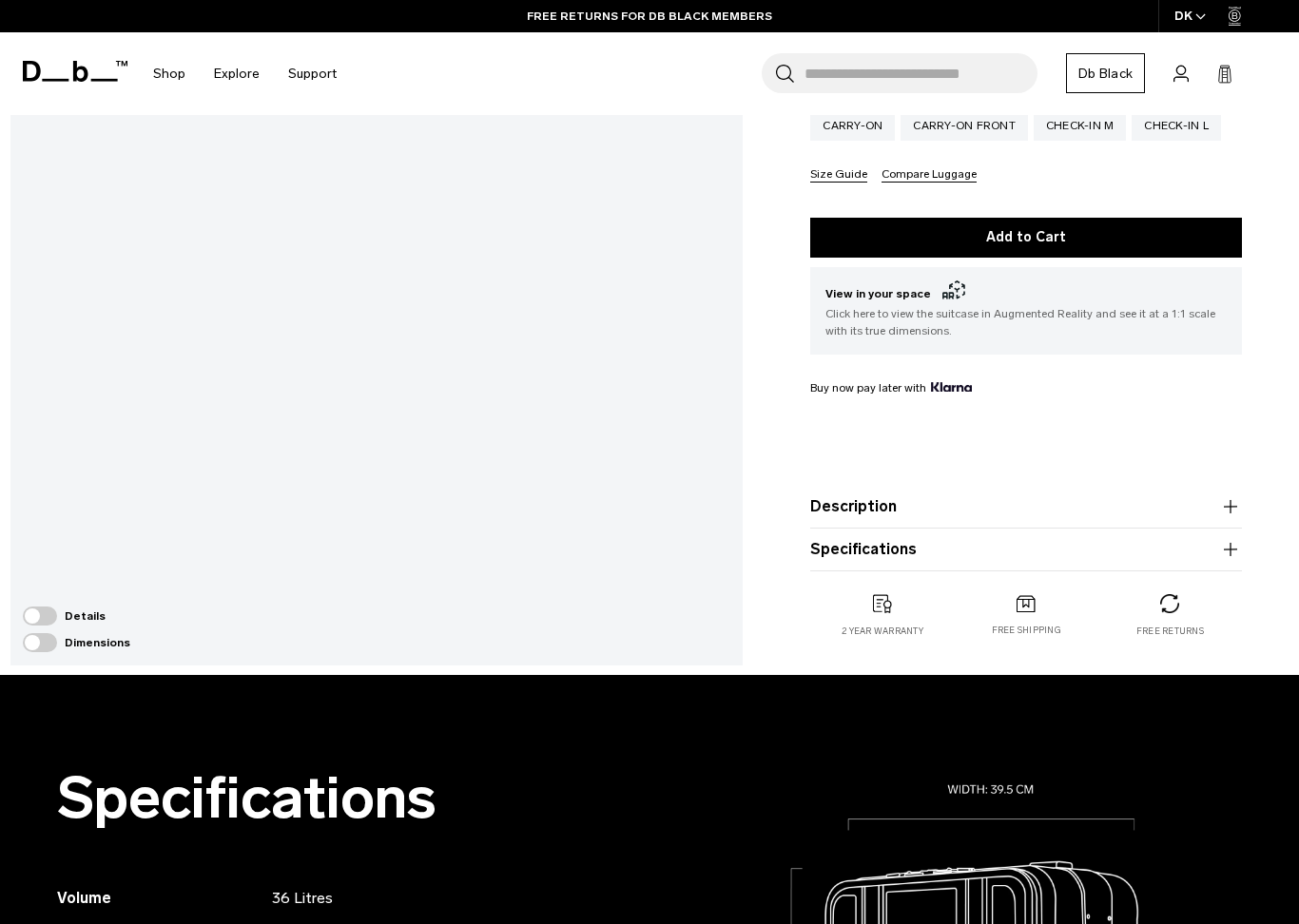 click at bounding box center (40, 616) 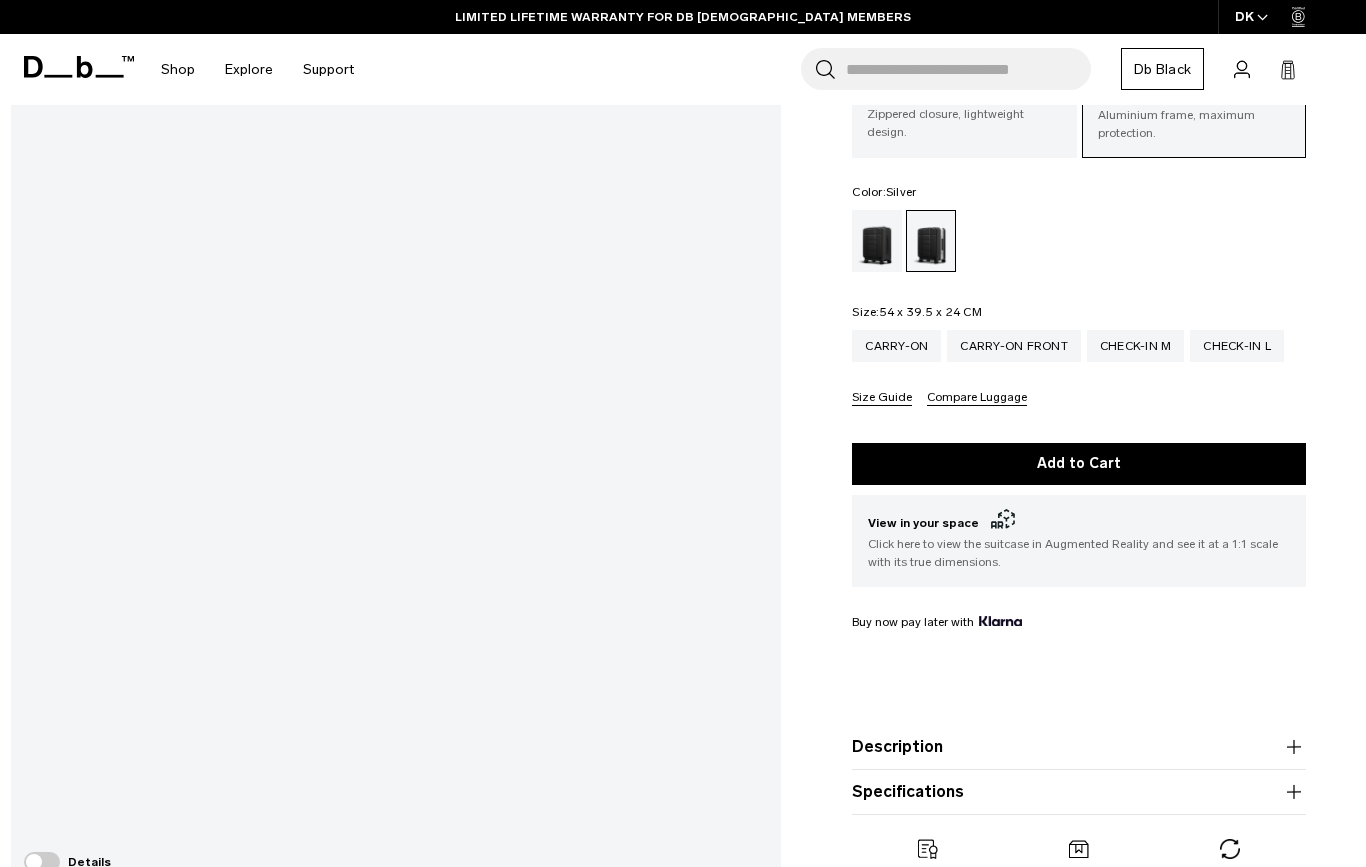 scroll, scrollTop: 199, scrollLeft: 0, axis: vertical 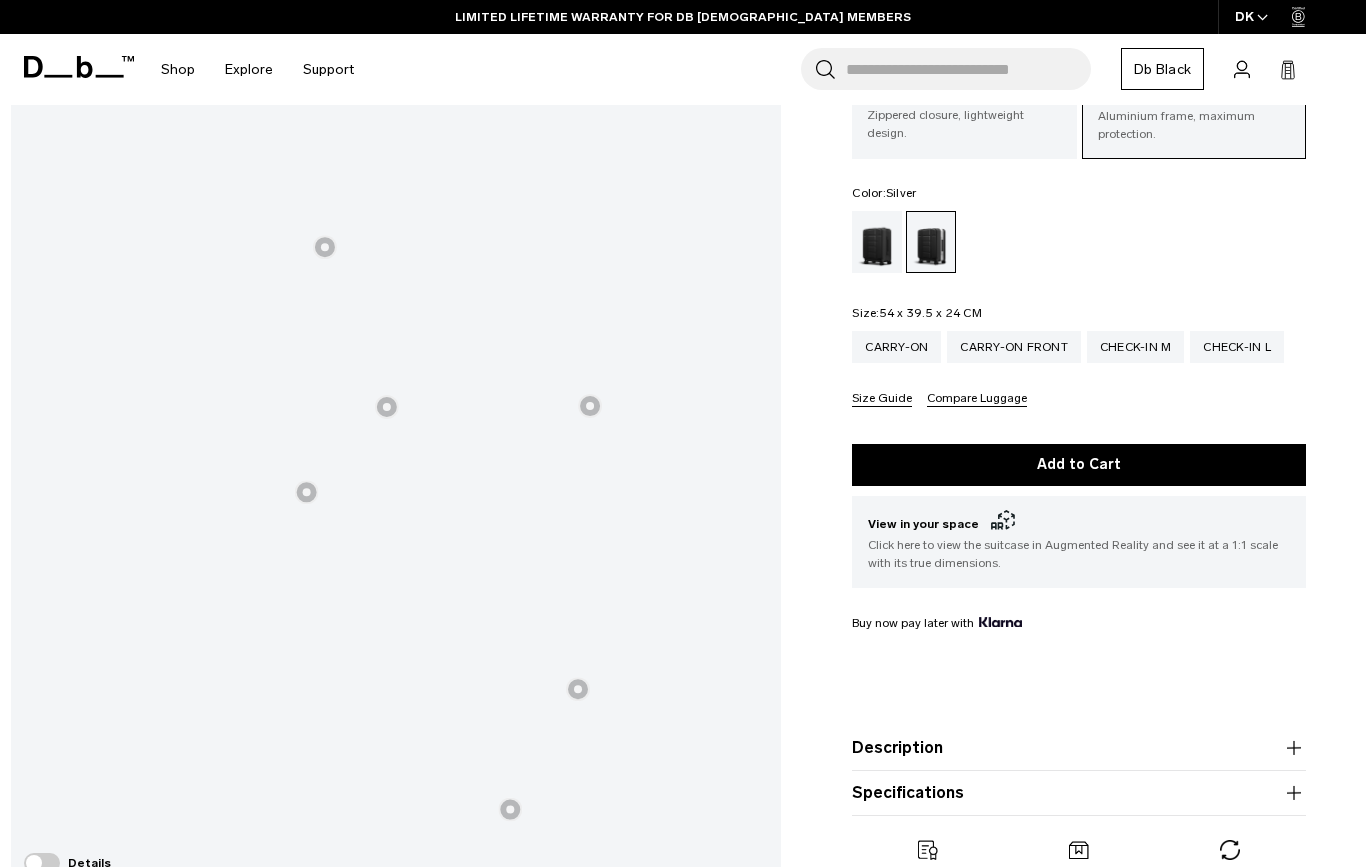 click at bounding box center (307, 492) 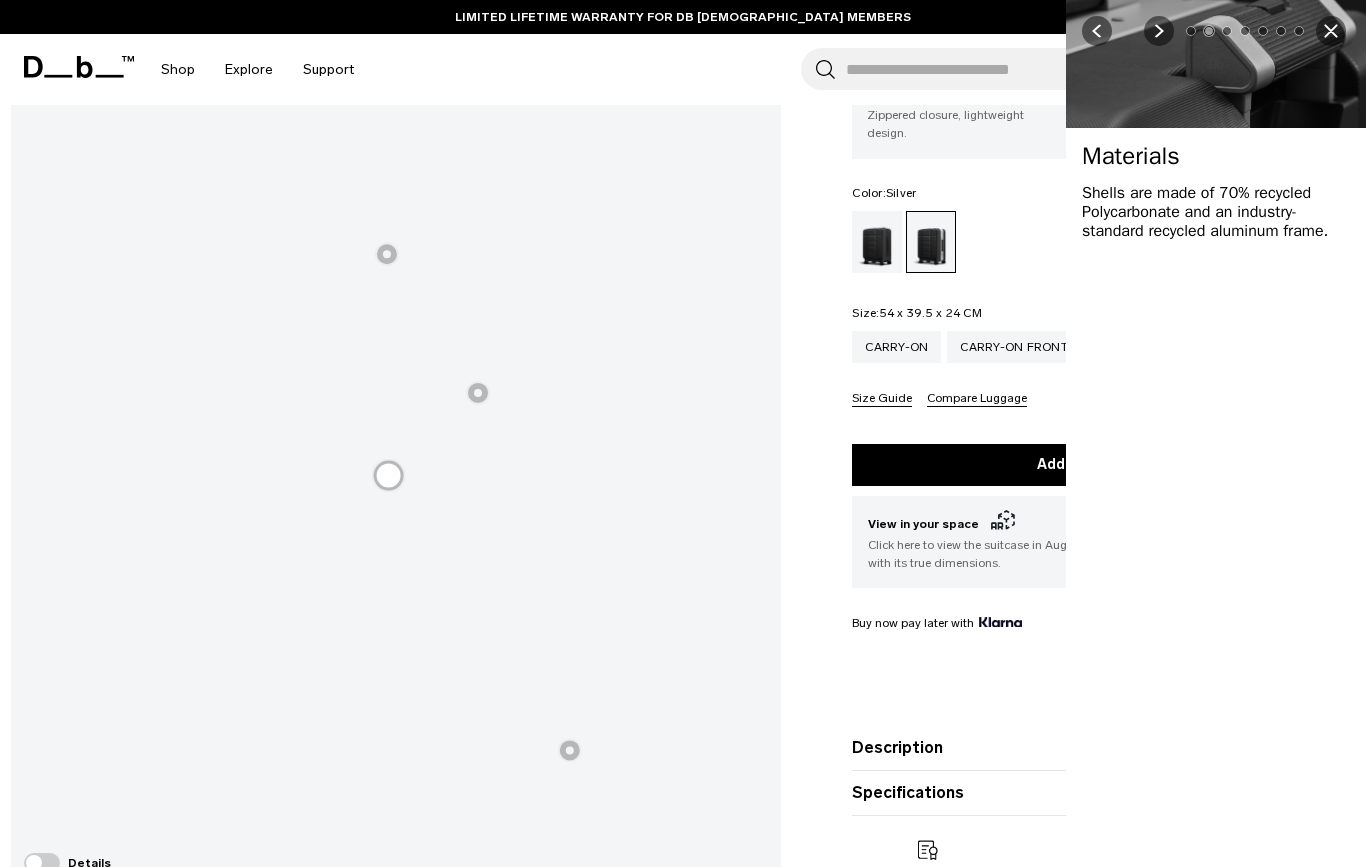 click 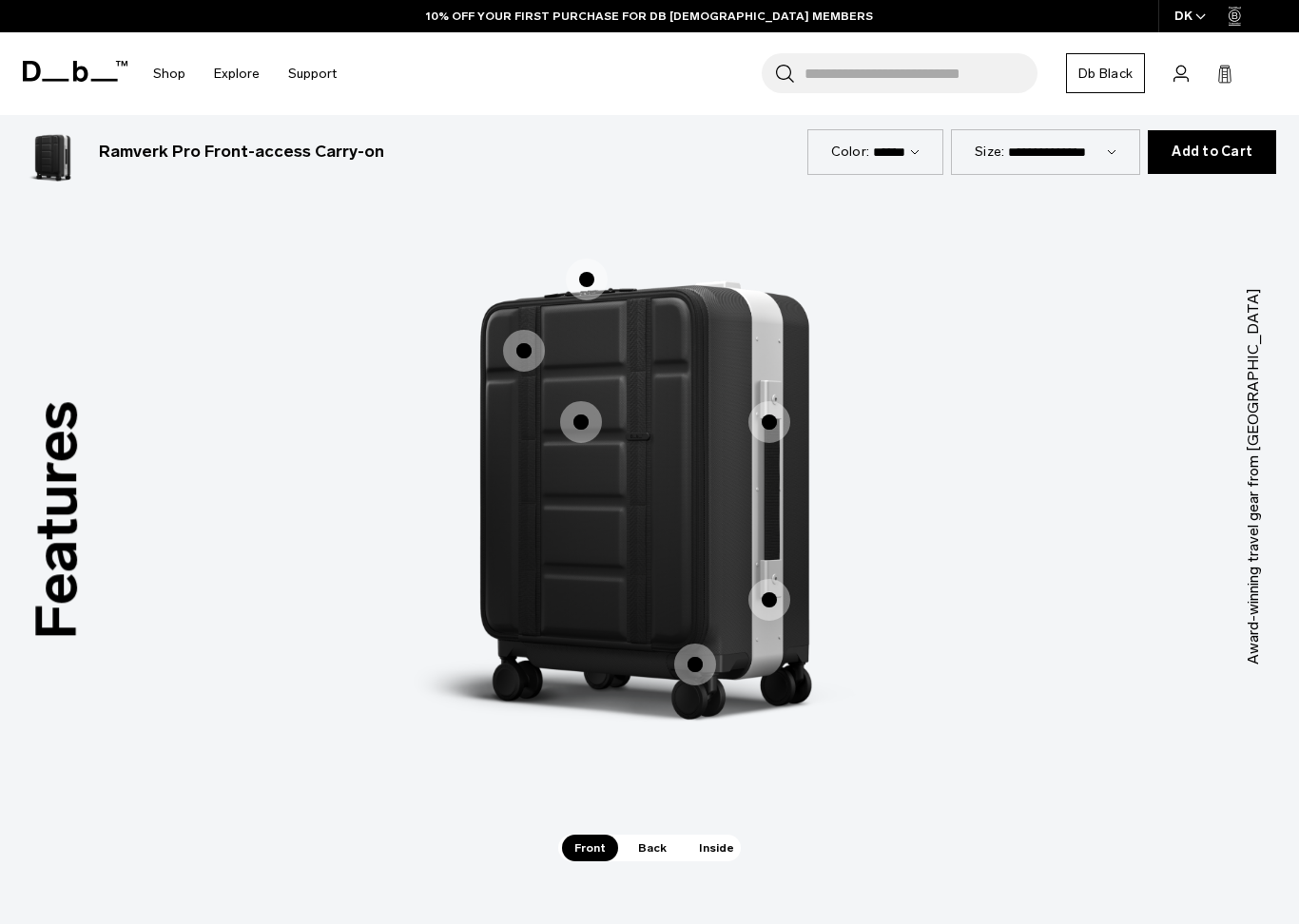 scroll, scrollTop: 1779, scrollLeft: 0, axis: vertical 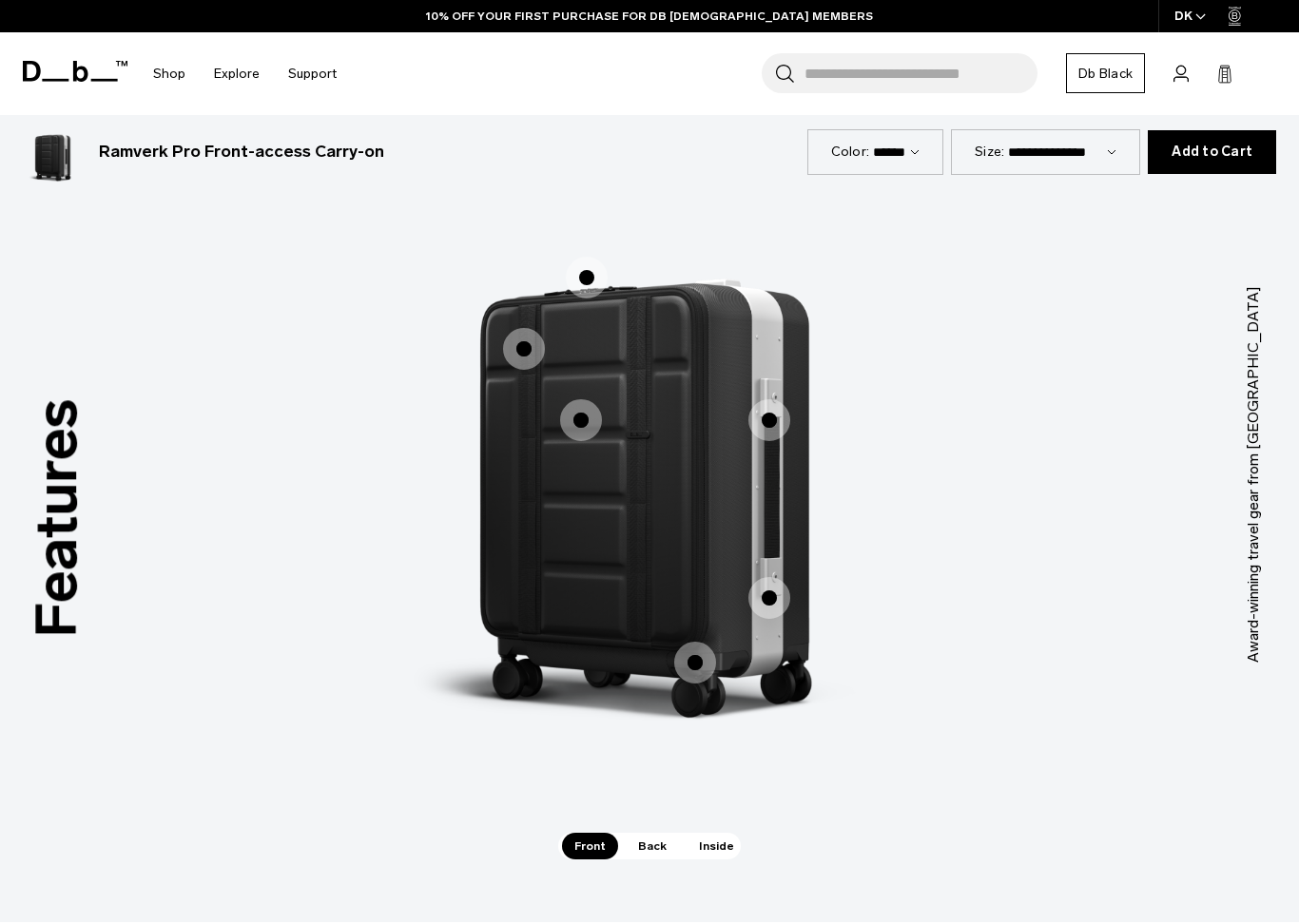 click at bounding box center (581, 420) 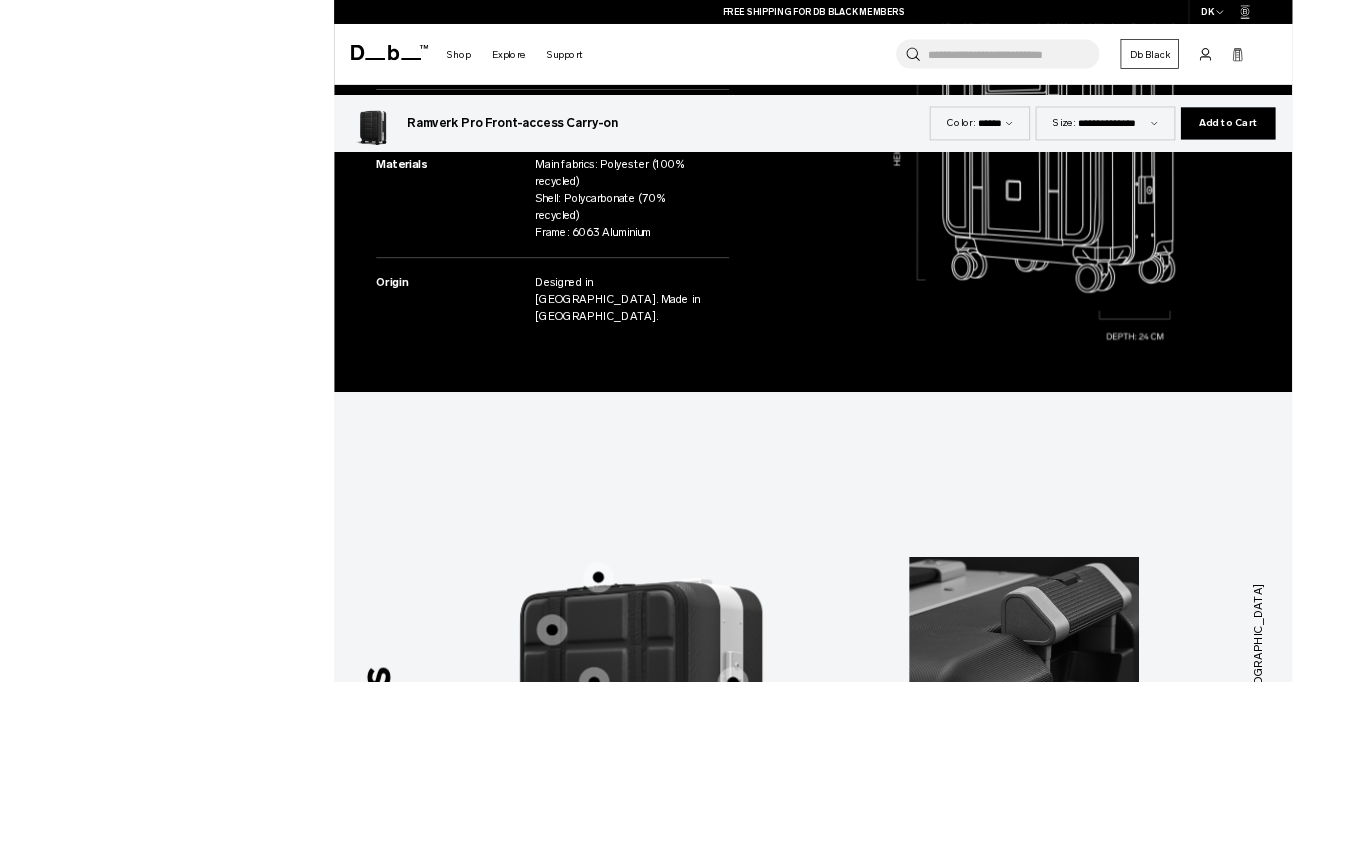 scroll, scrollTop: 1766, scrollLeft: 0, axis: vertical 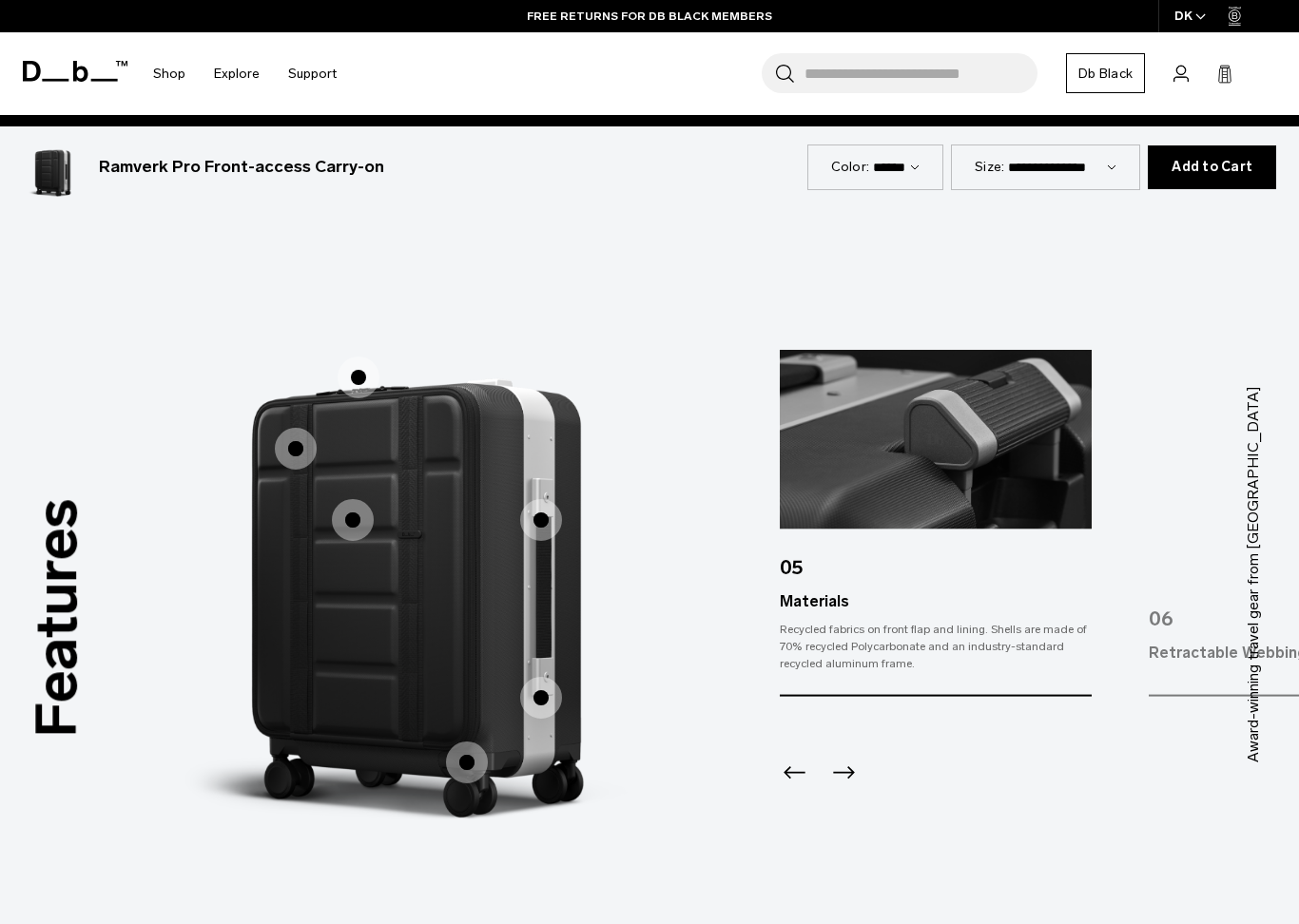 click at bounding box center [541, 520] 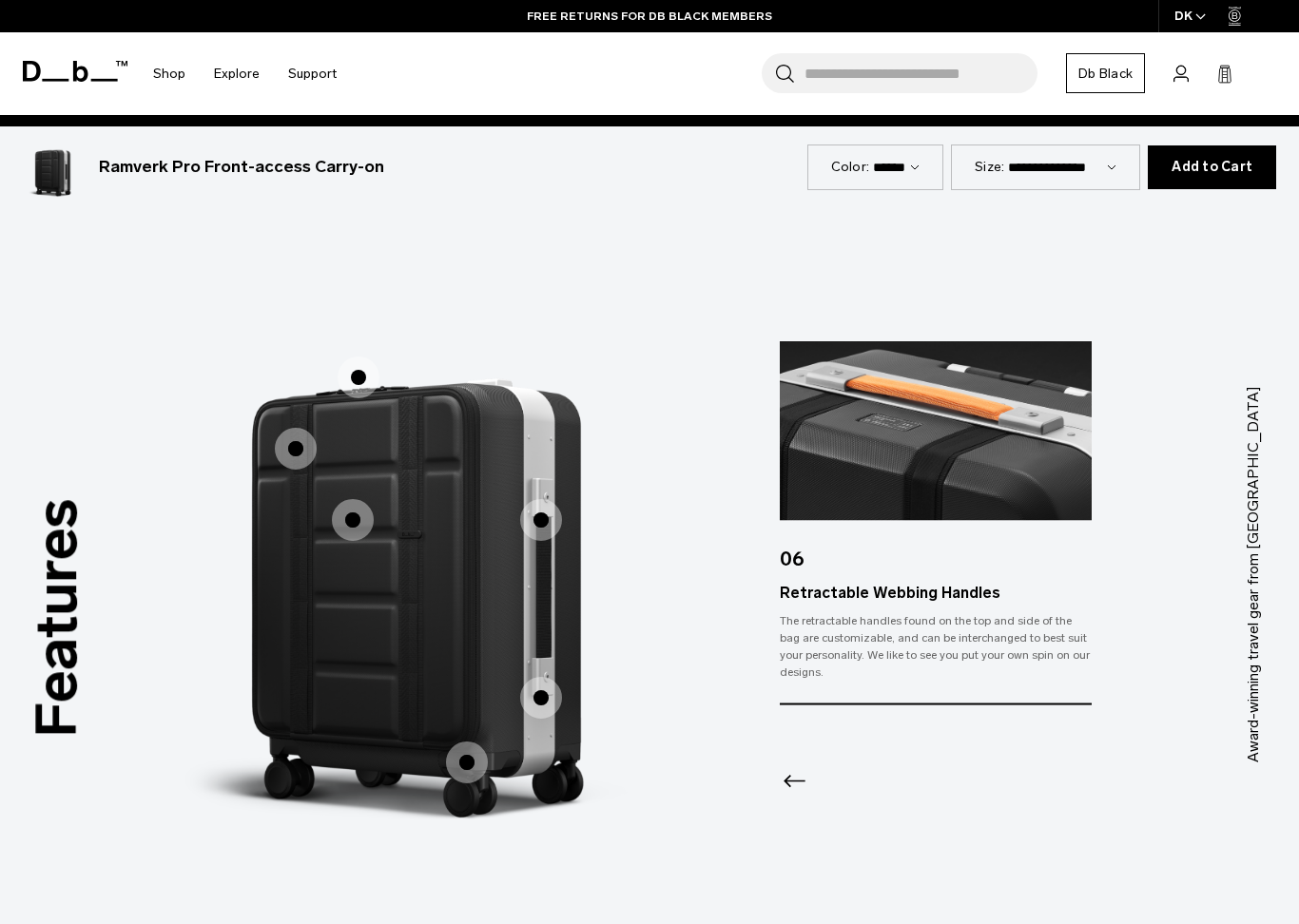 click at bounding box center [296, 449] 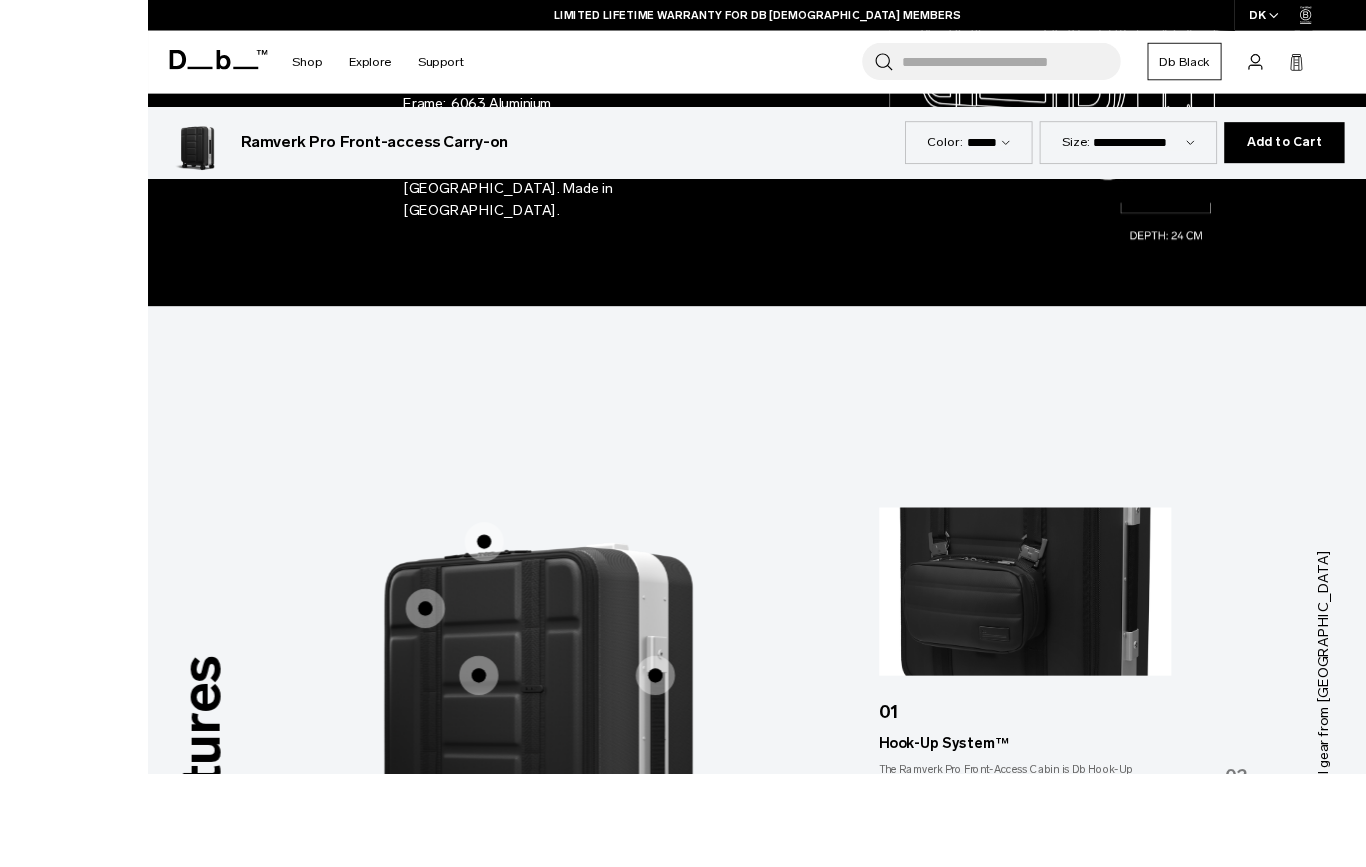 scroll, scrollTop: 1641, scrollLeft: 0, axis: vertical 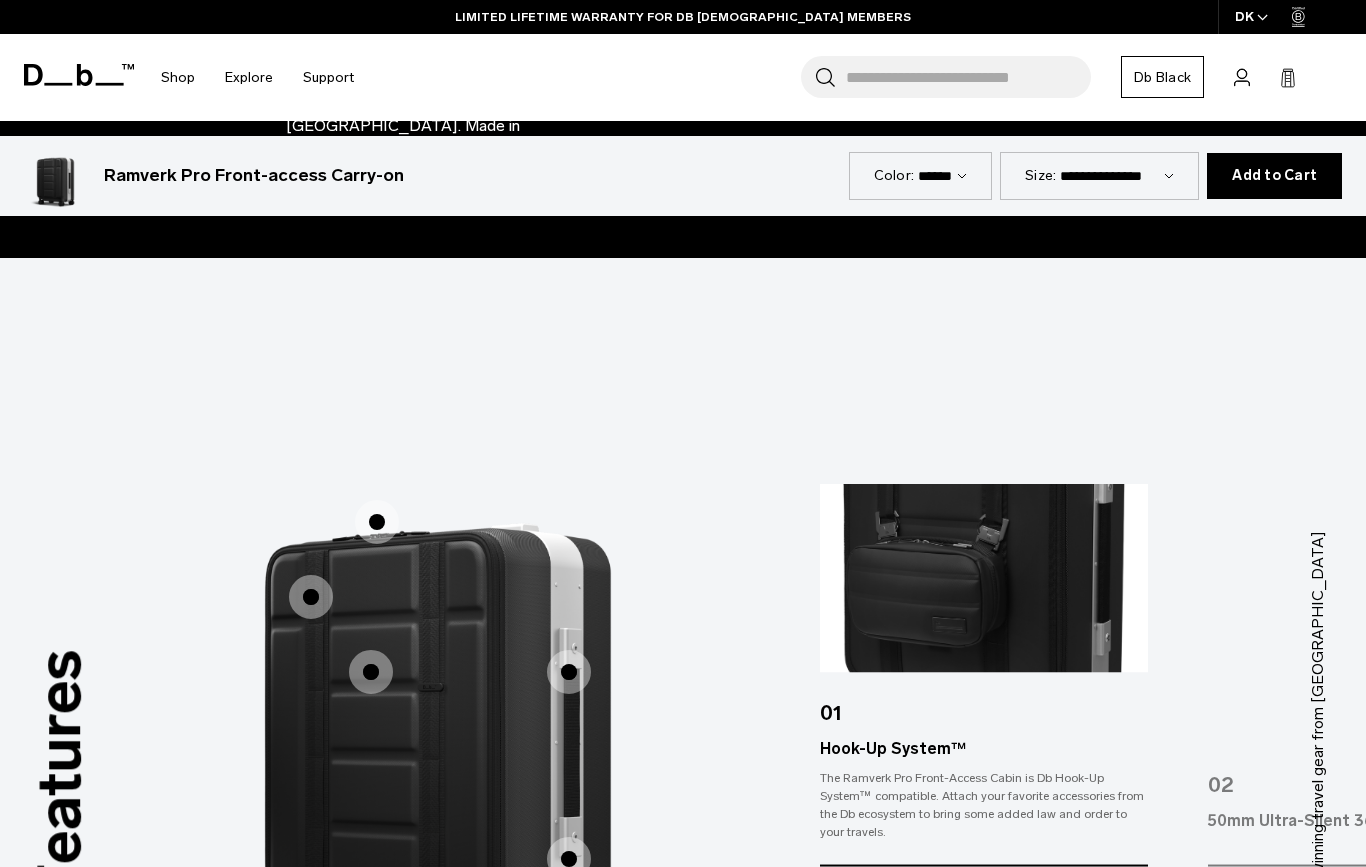 click at bounding box center [377, 522] 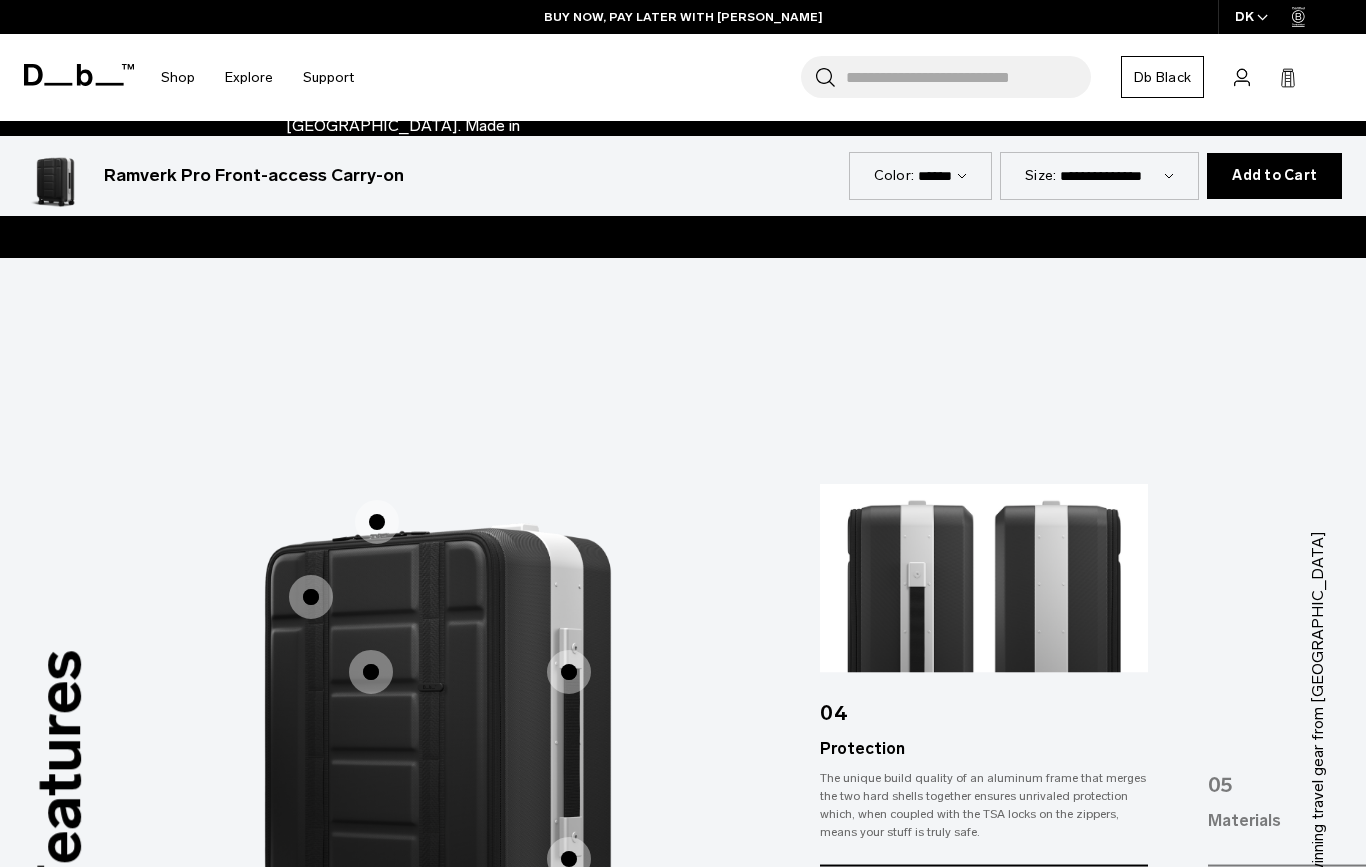 click at bounding box center [377, 522] 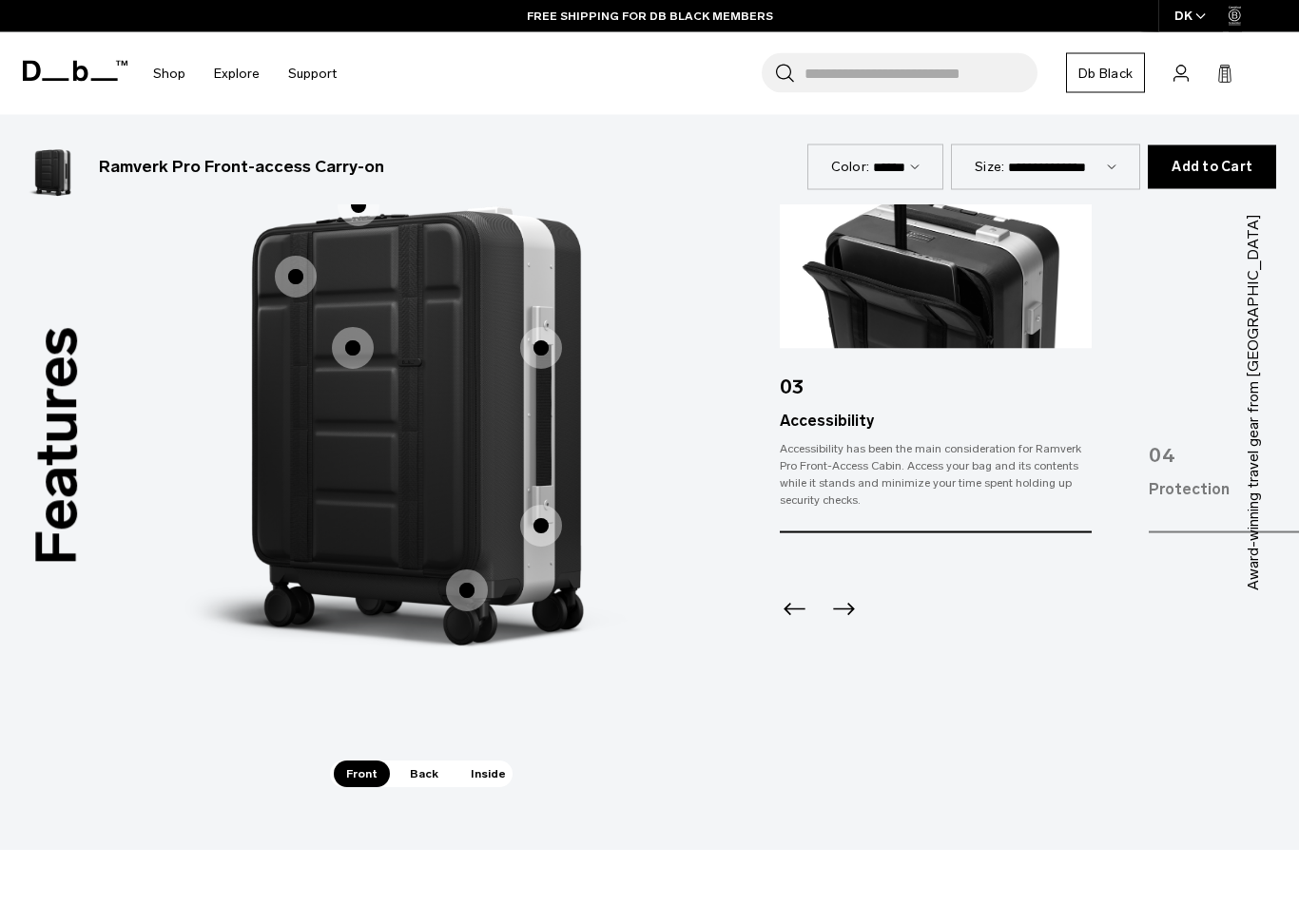 scroll, scrollTop: 1851, scrollLeft: 0, axis: vertical 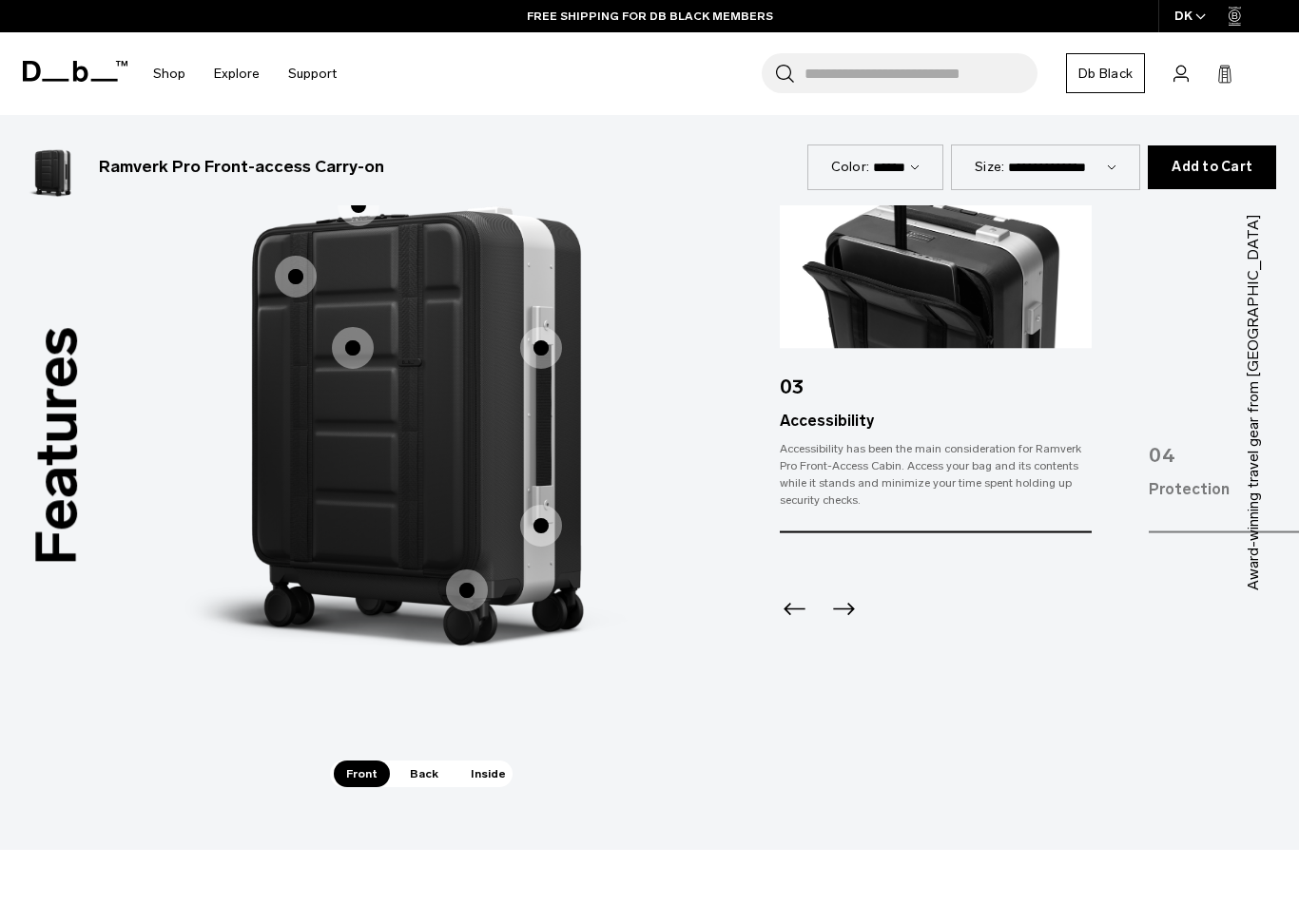 click 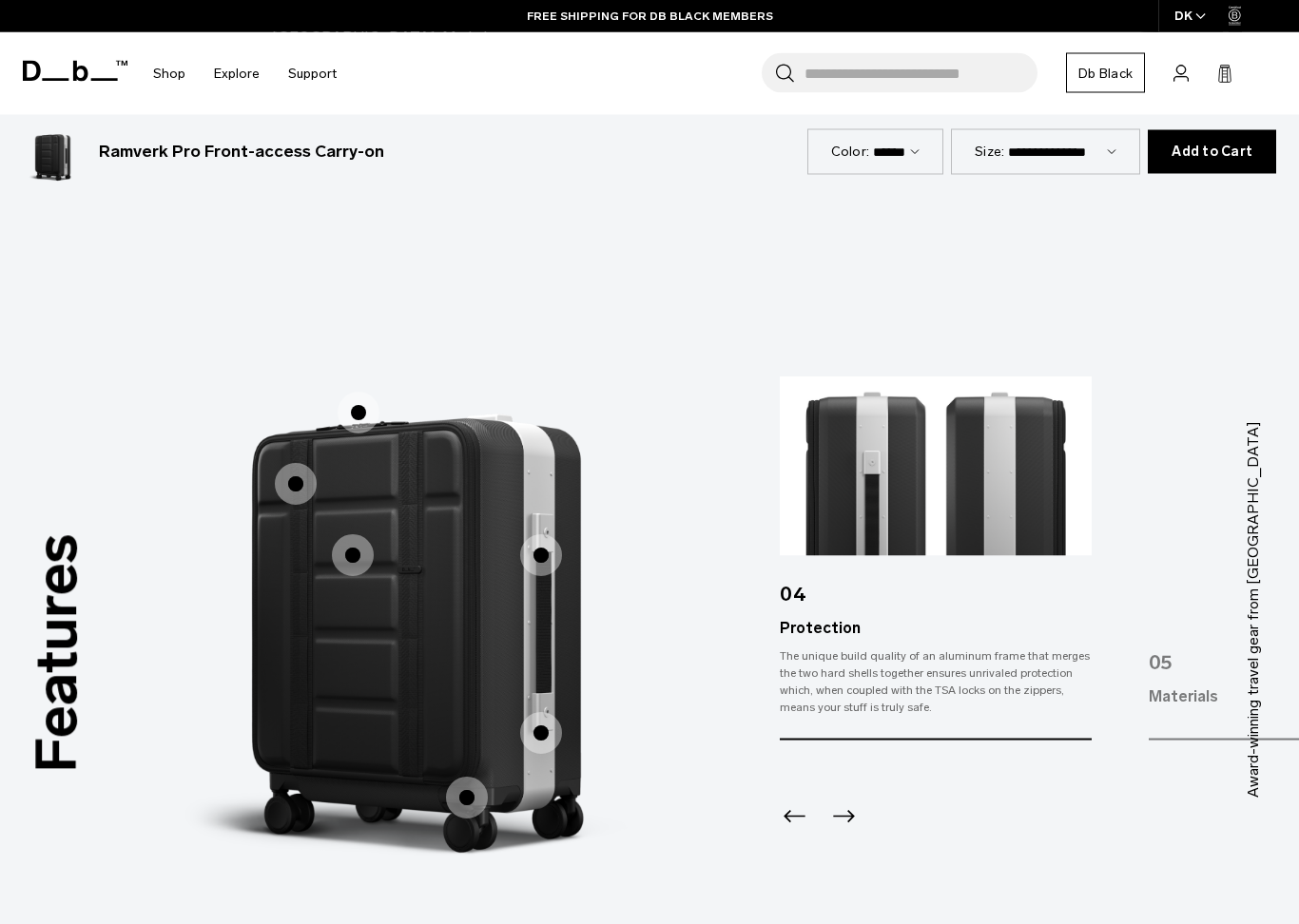 scroll, scrollTop: 1781, scrollLeft: 0, axis: vertical 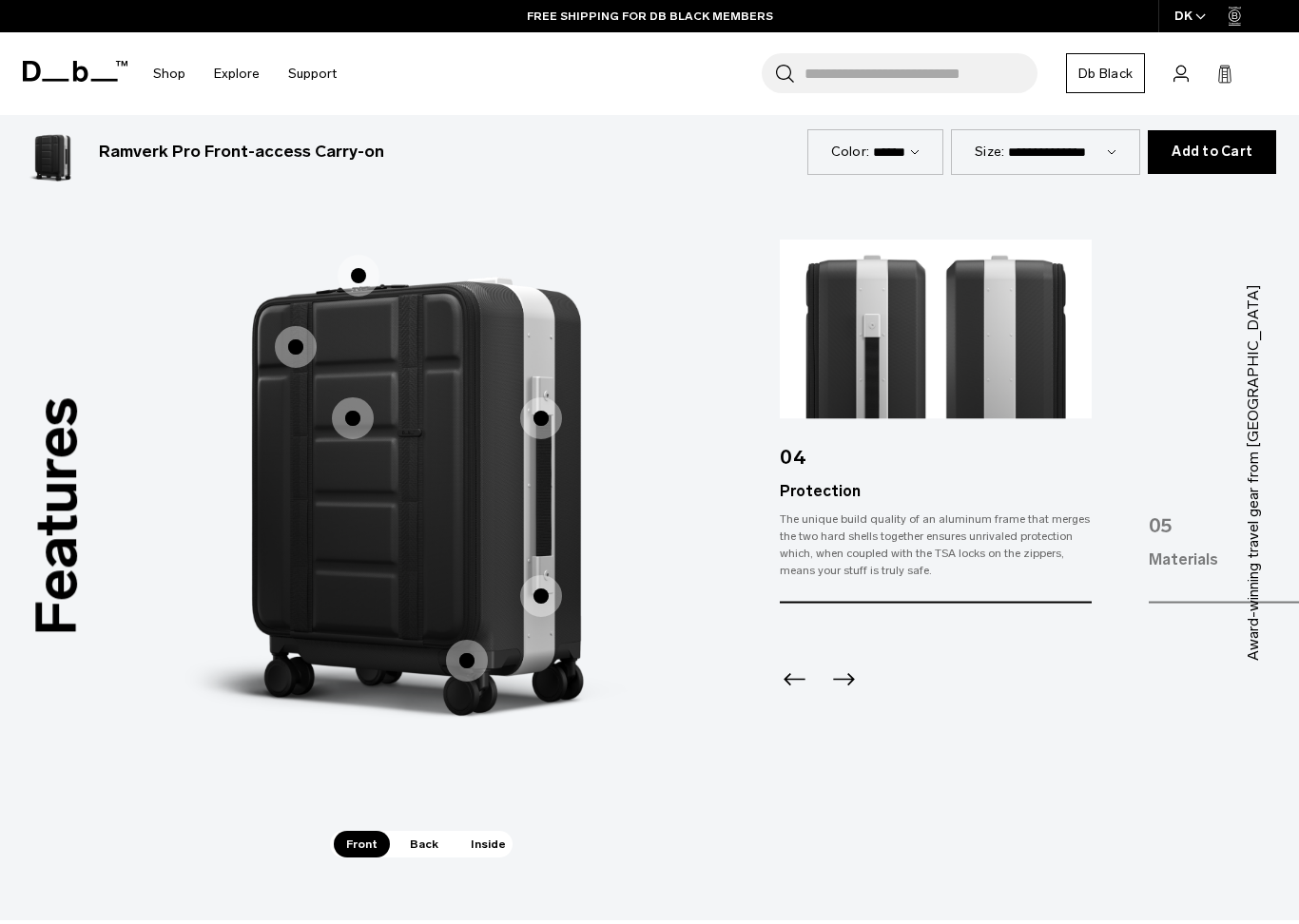 click 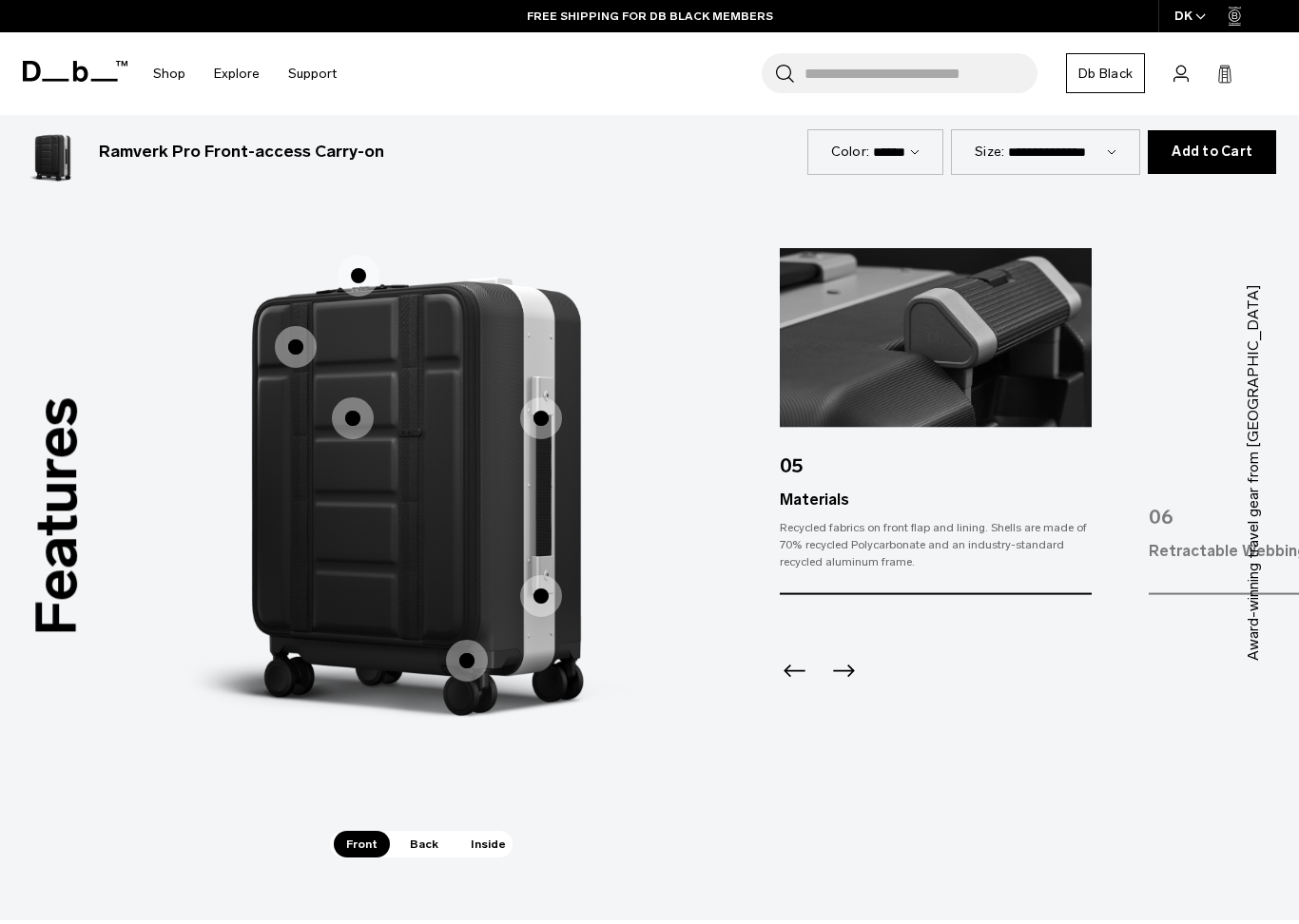 click 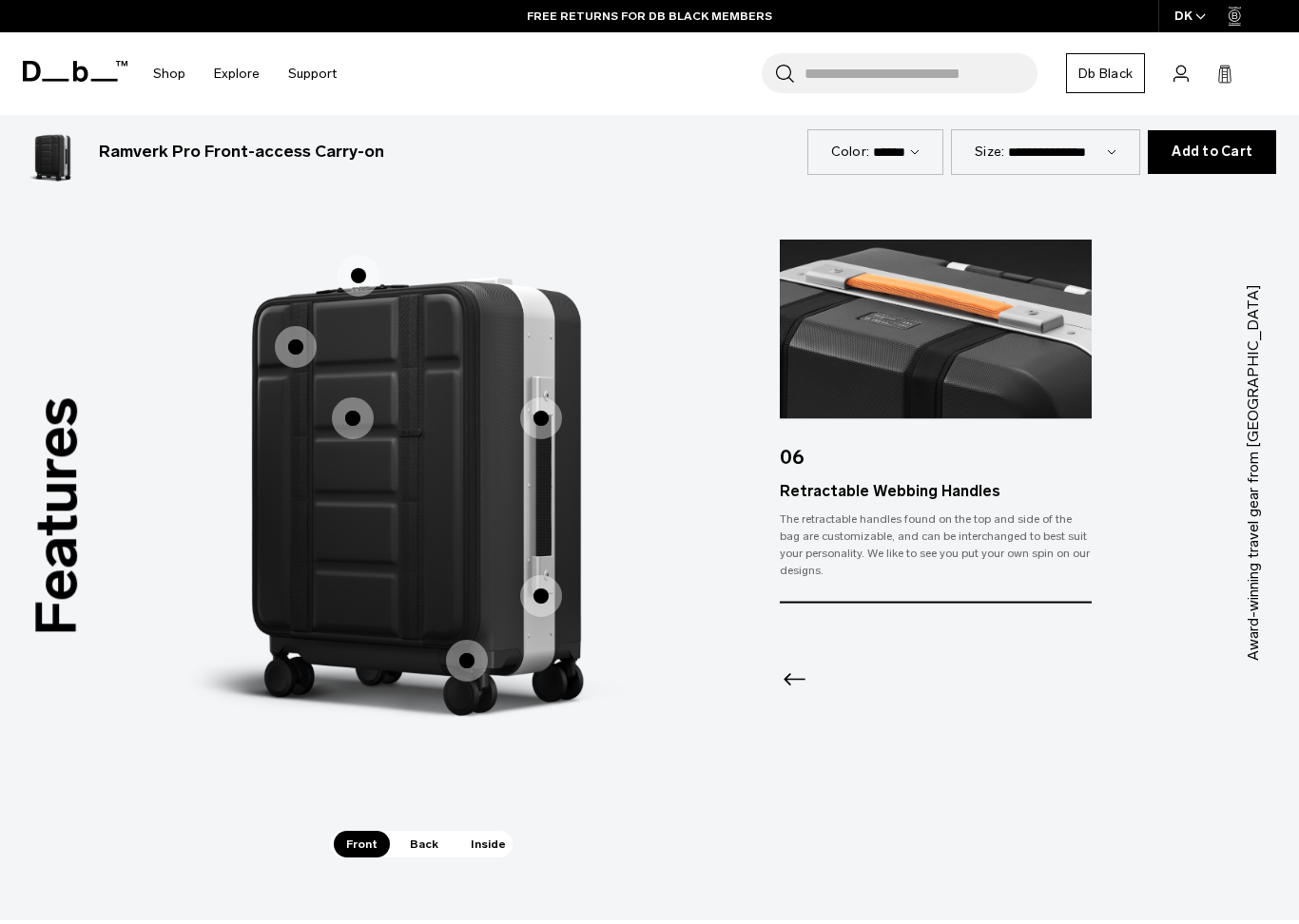 click on "Inside" at bounding box center [488, 844] 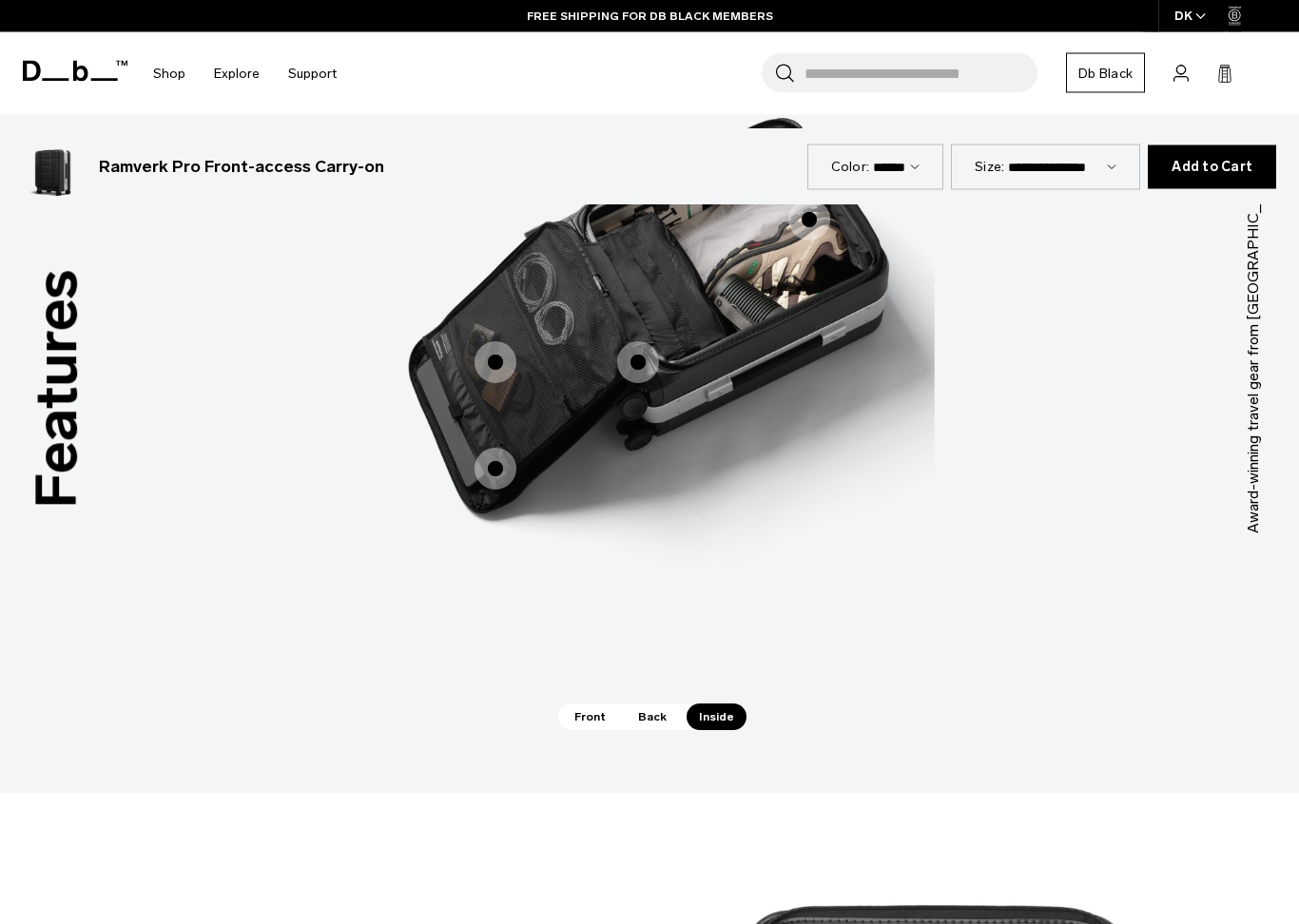 scroll, scrollTop: 1909, scrollLeft: 0, axis: vertical 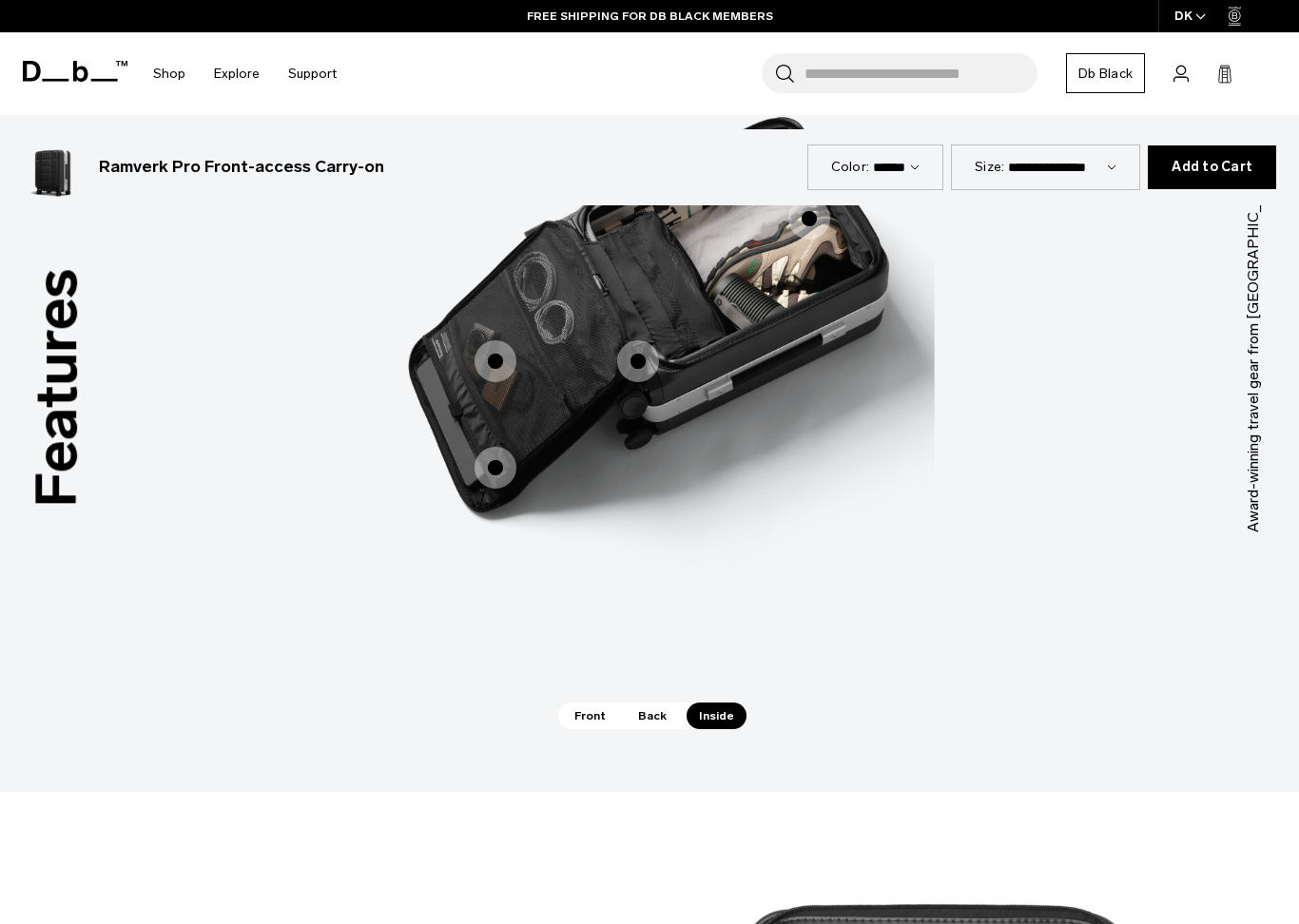 click on "Back" at bounding box center (652, 716) 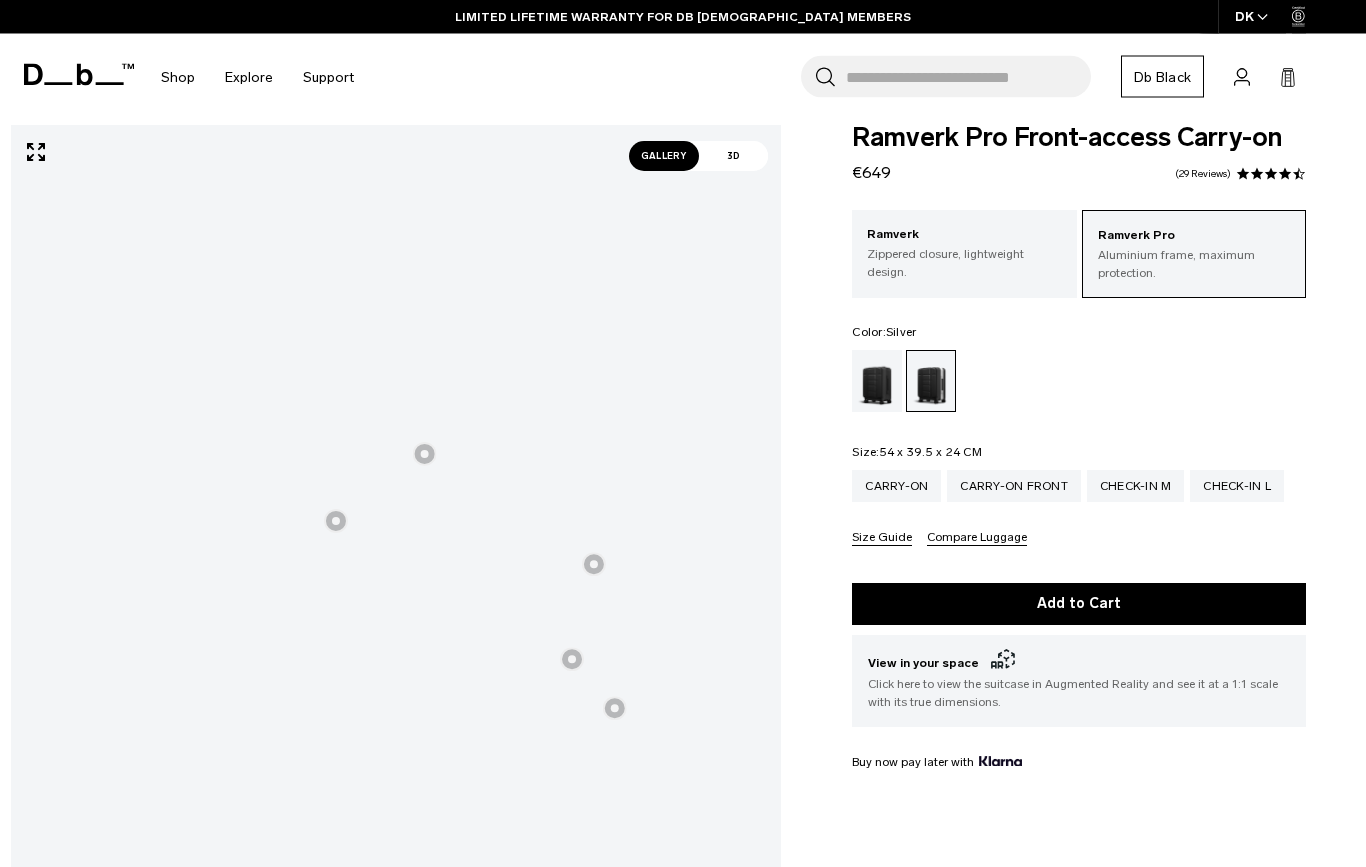 scroll, scrollTop: 0, scrollLeft: 0, axis: both 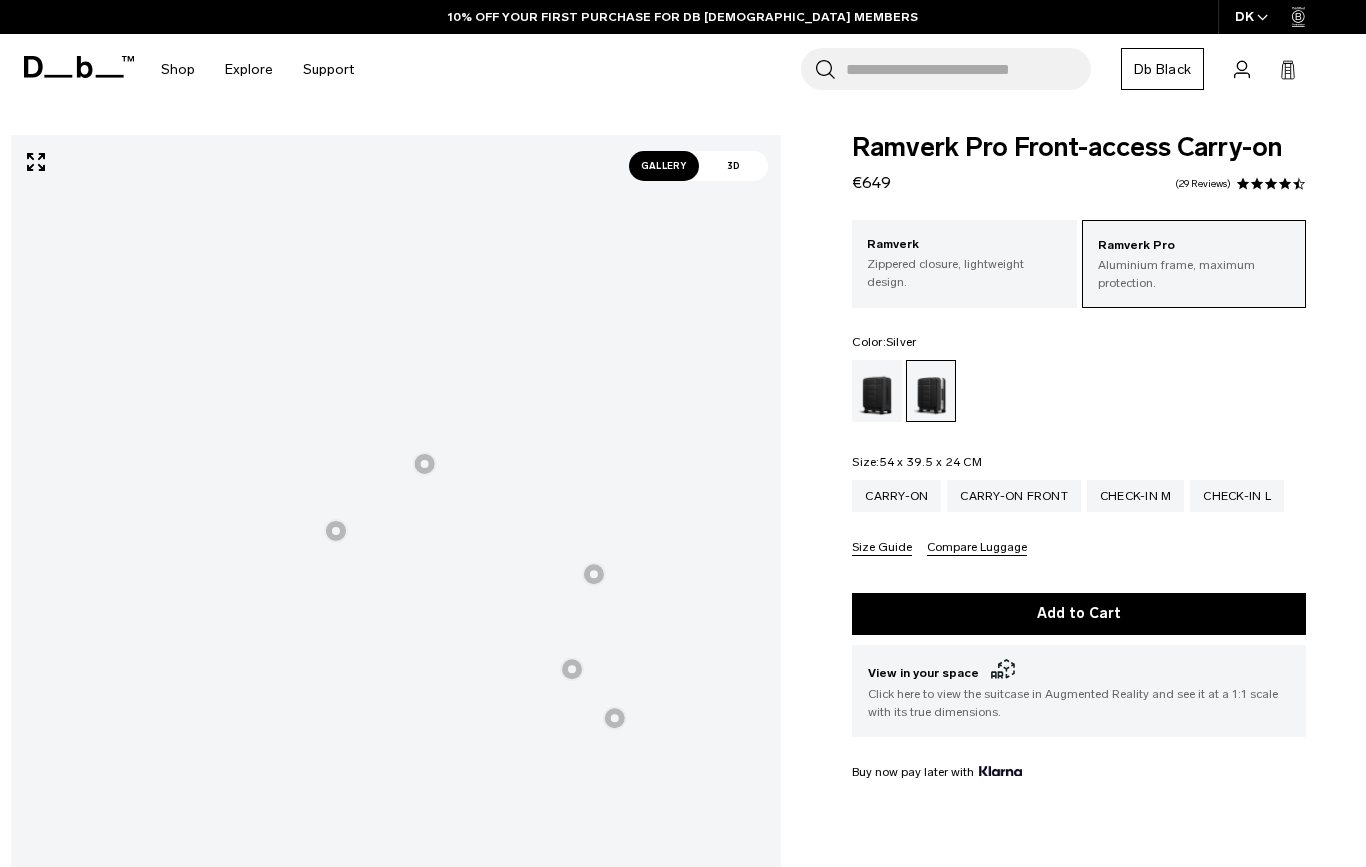 click on "Carry-on" at bounding box center [896, 496] 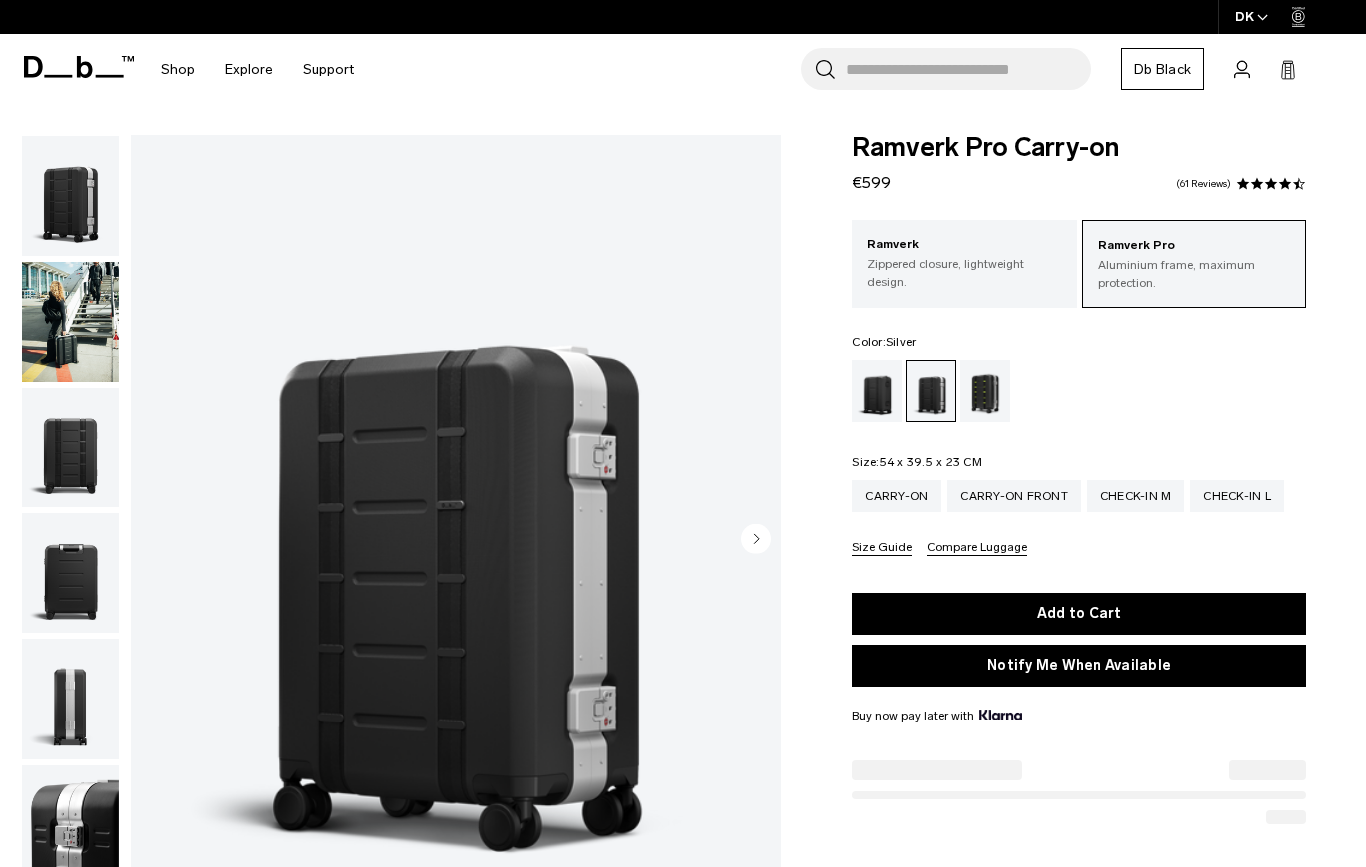 scroll, scrollTop: 0, scrollLeft: 0, axis: both 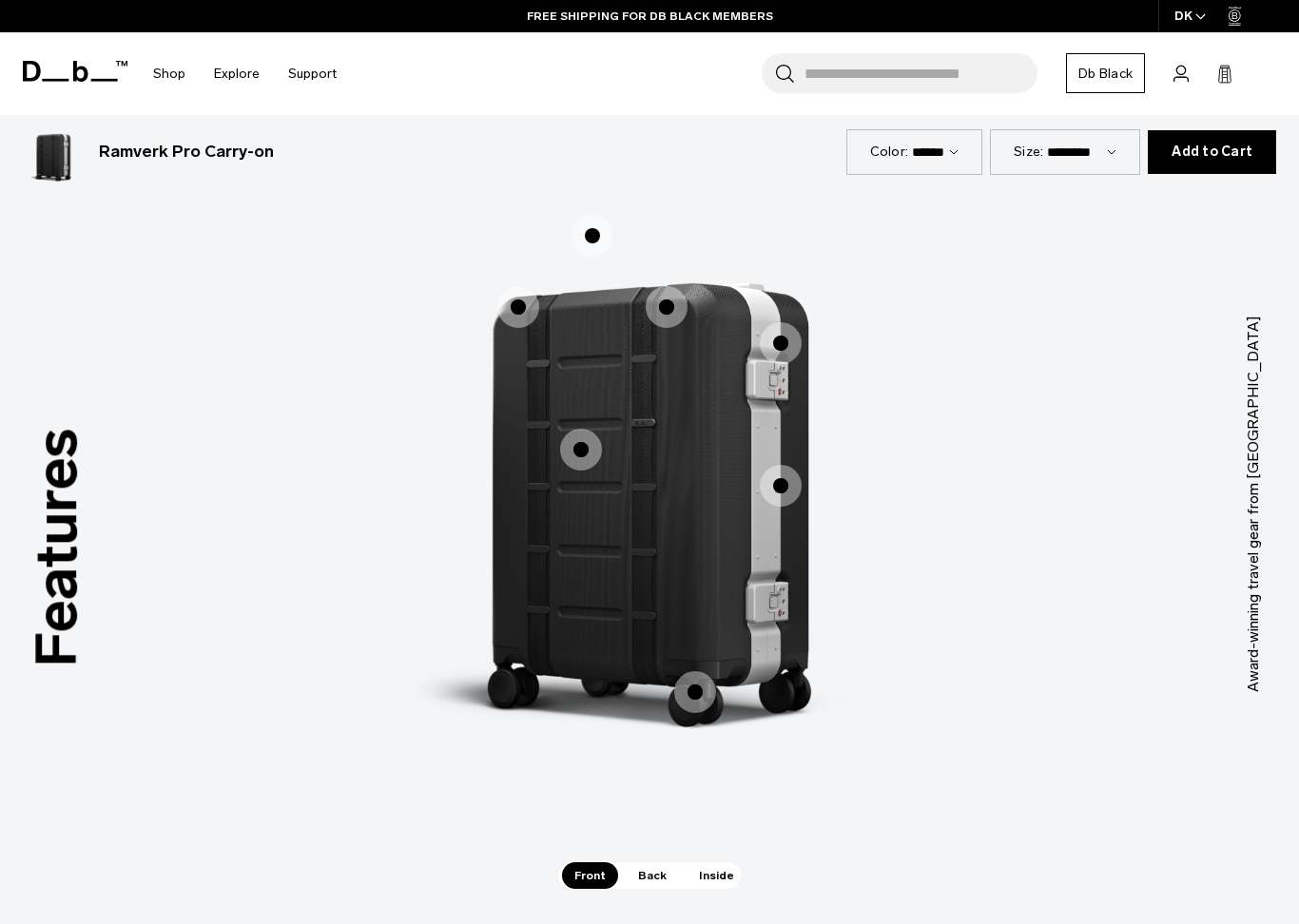 click at bounding box center (781, 486) 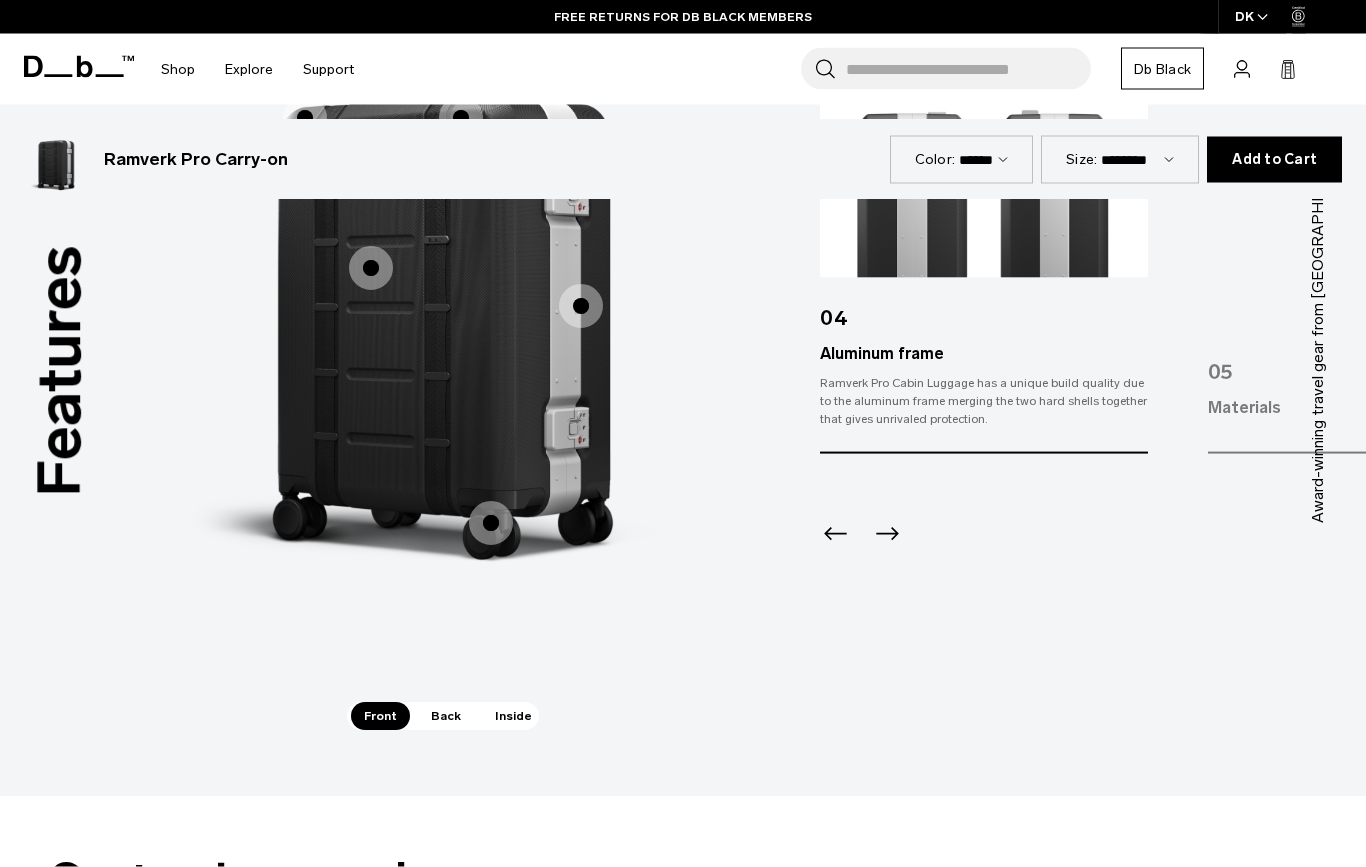 scroll, scrollTop: 2015, scrollLeft: 0, axis: vertical 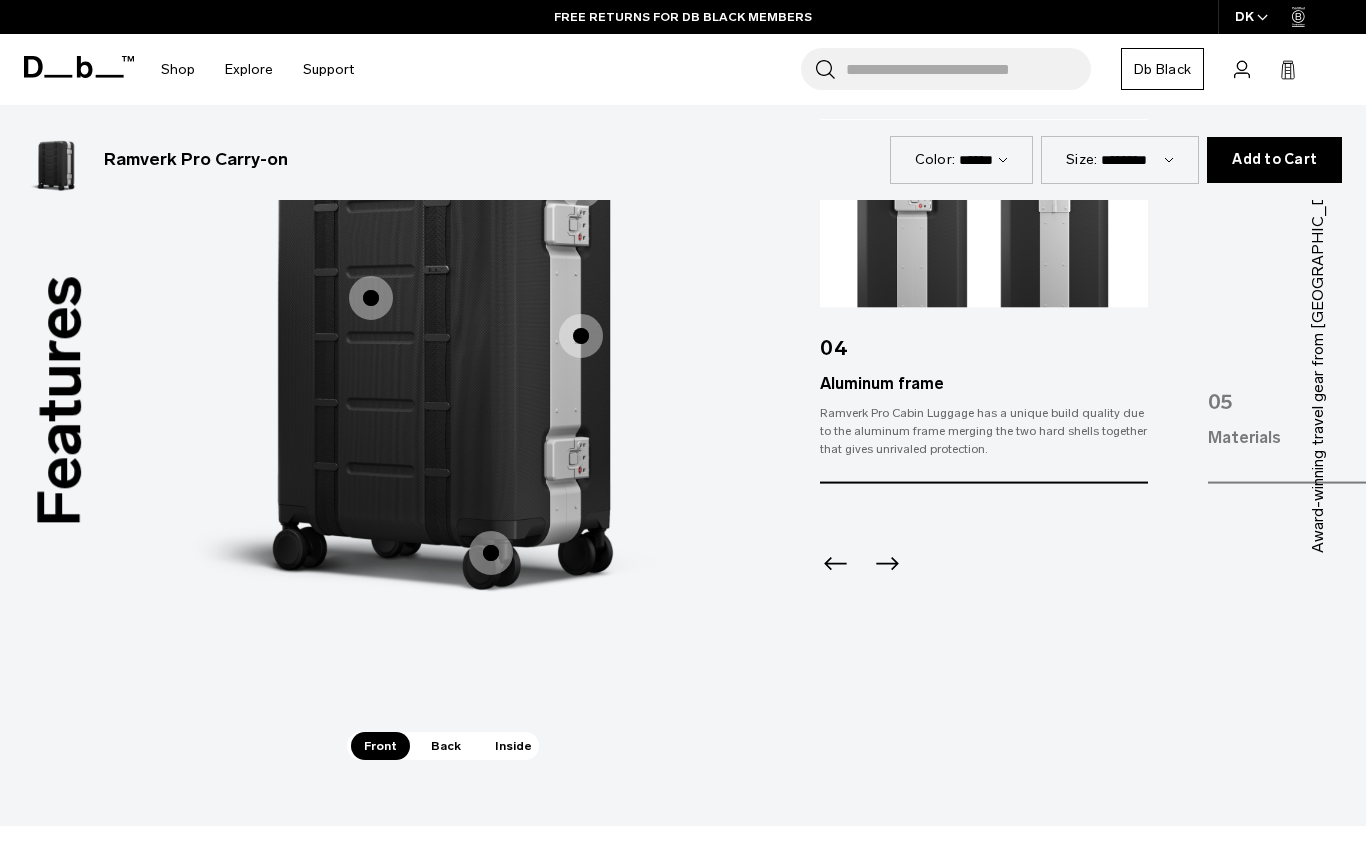click on "Back" at bounding box center (446, 746) 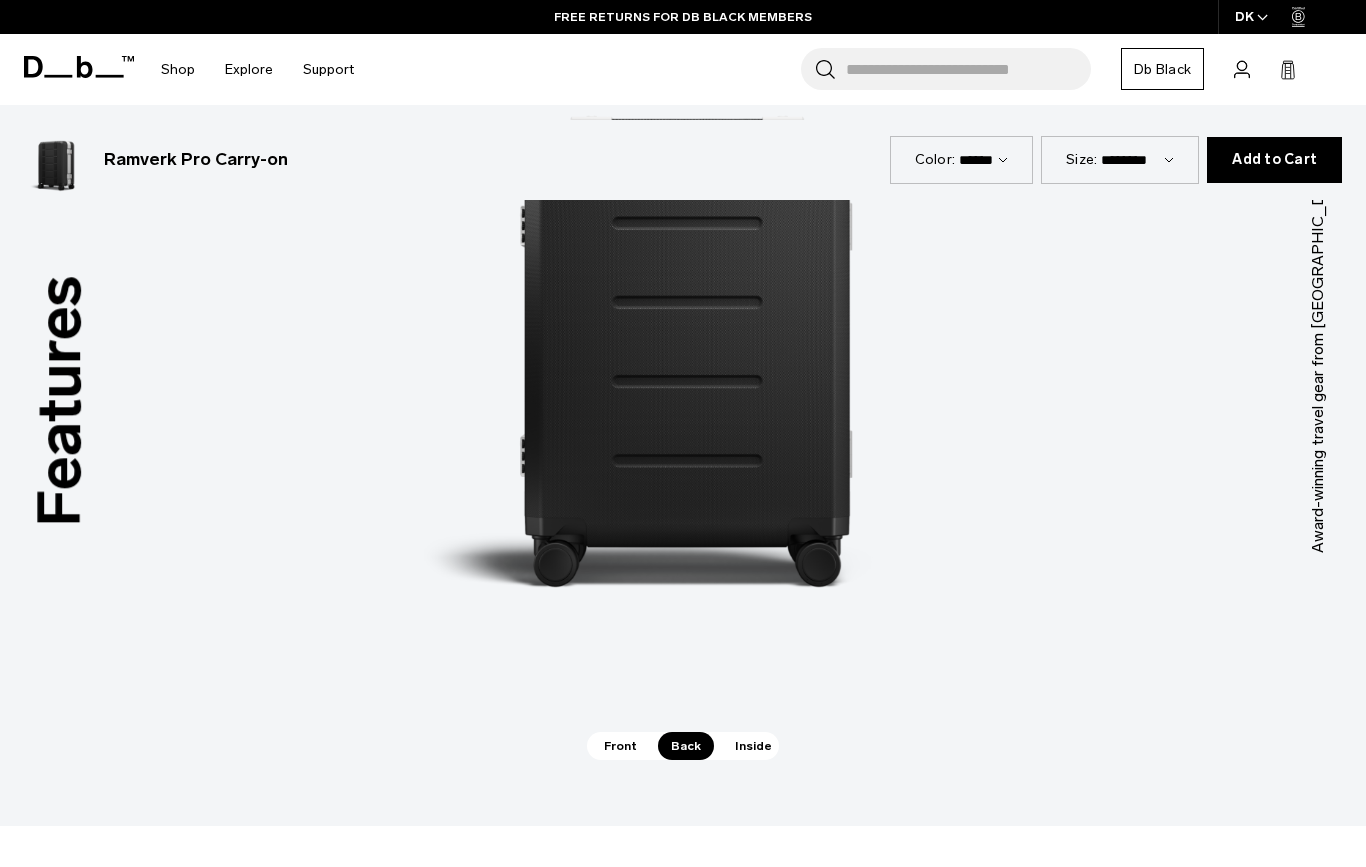 click on "Inside" at bounding box center (753, 746) 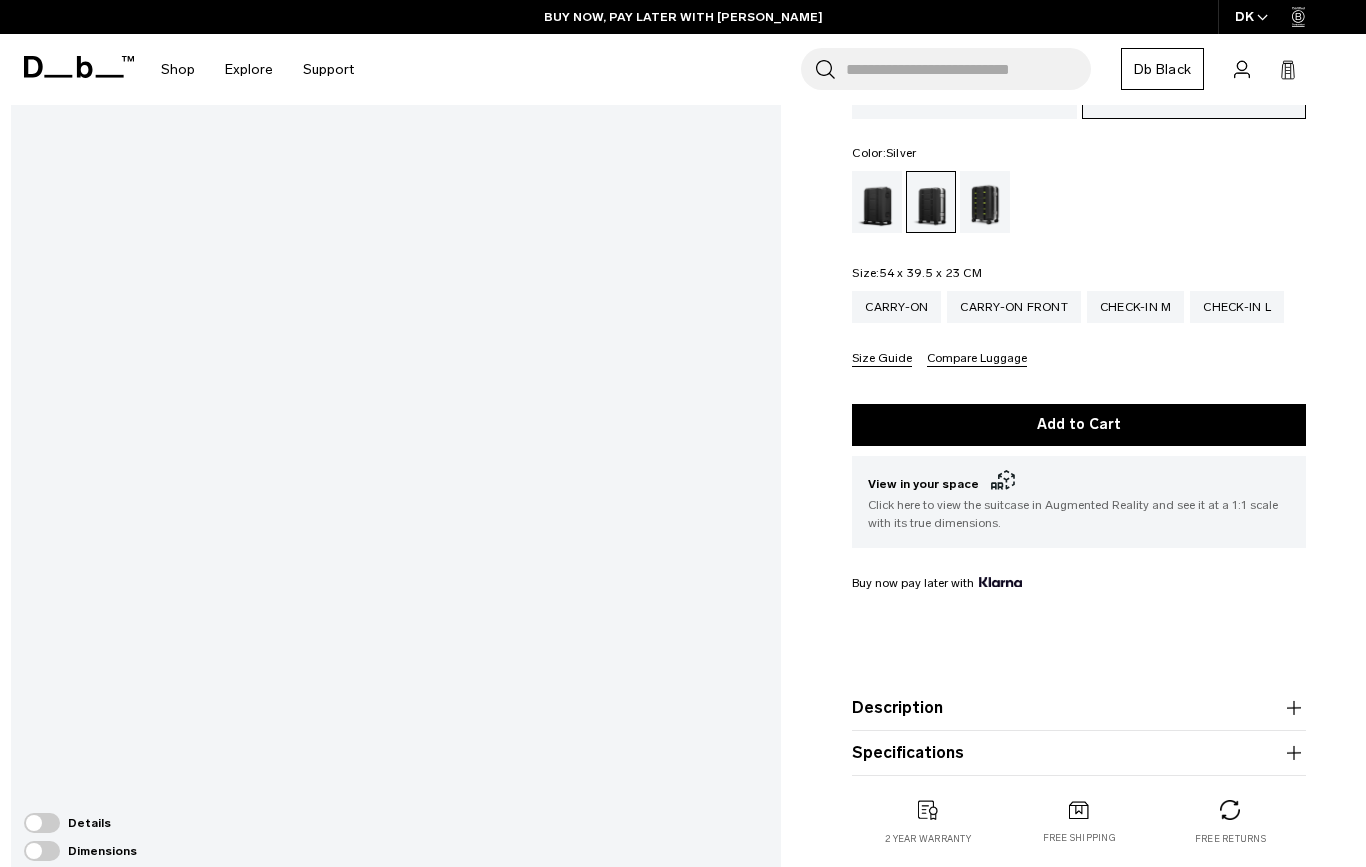 scroll, scrollTop: 0, scrollLeft: 0, axis: both 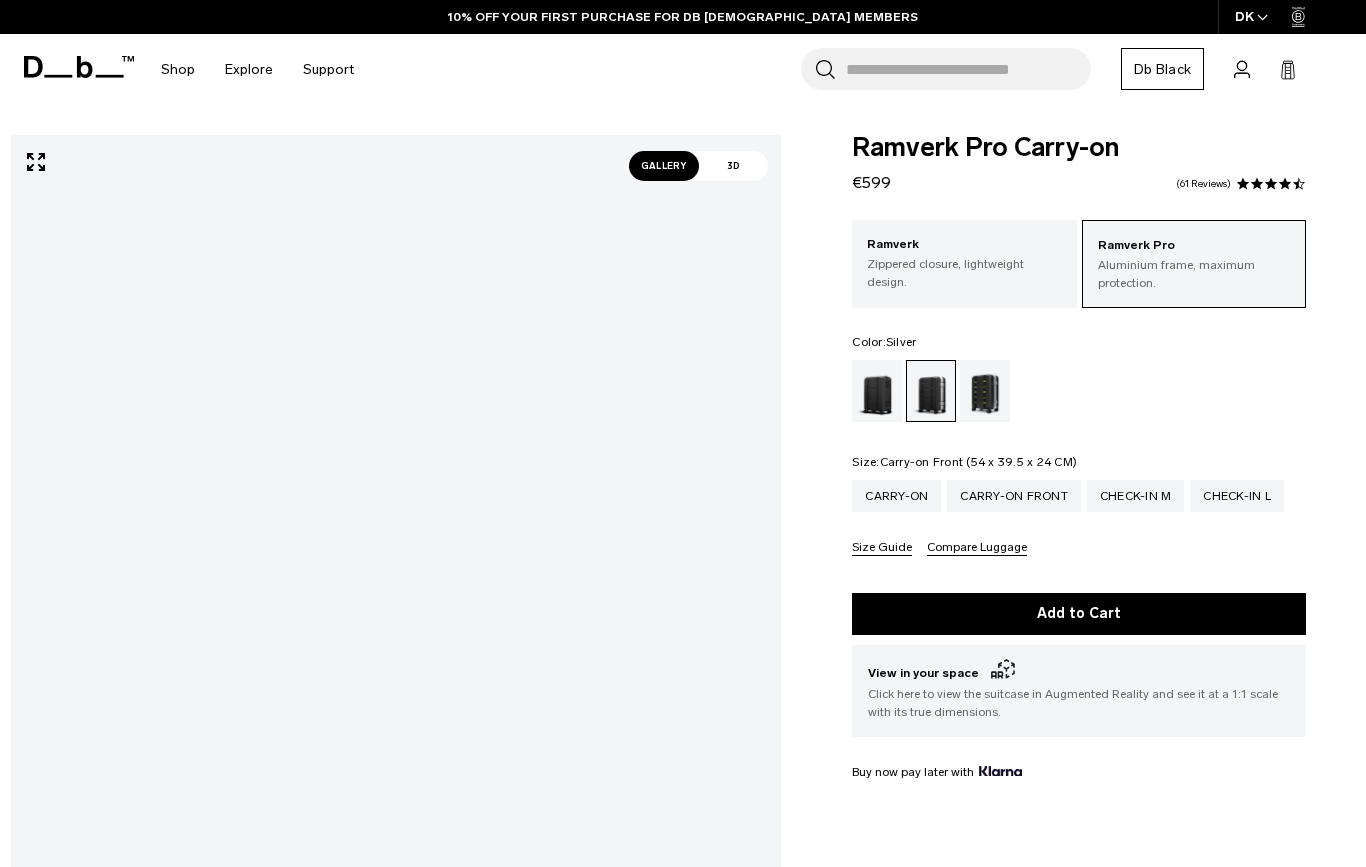 click on "Carry-on Front" at bounding box center (1014, 496) 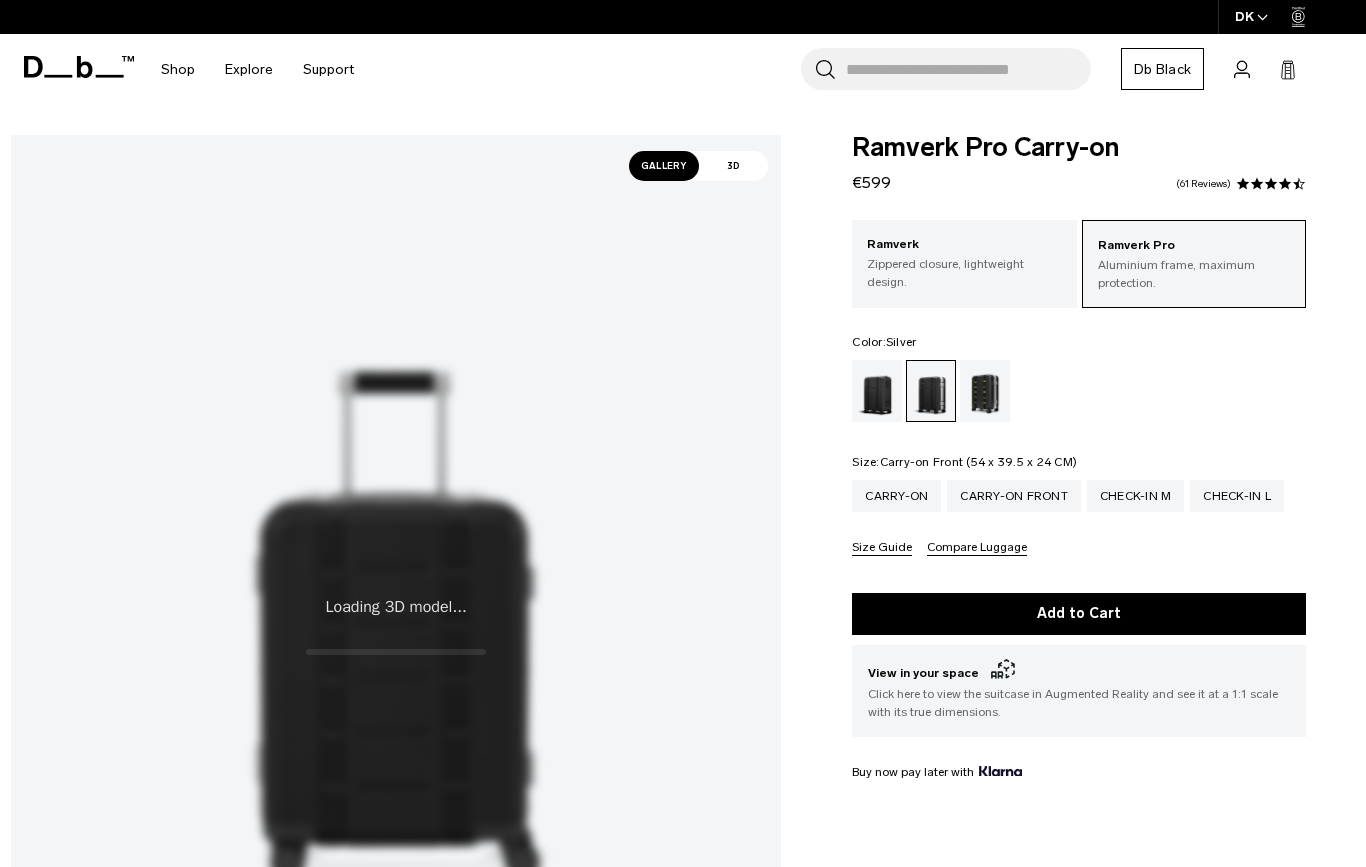 scroll, scrollTop: 0, scrollLeft: 0, axis: both 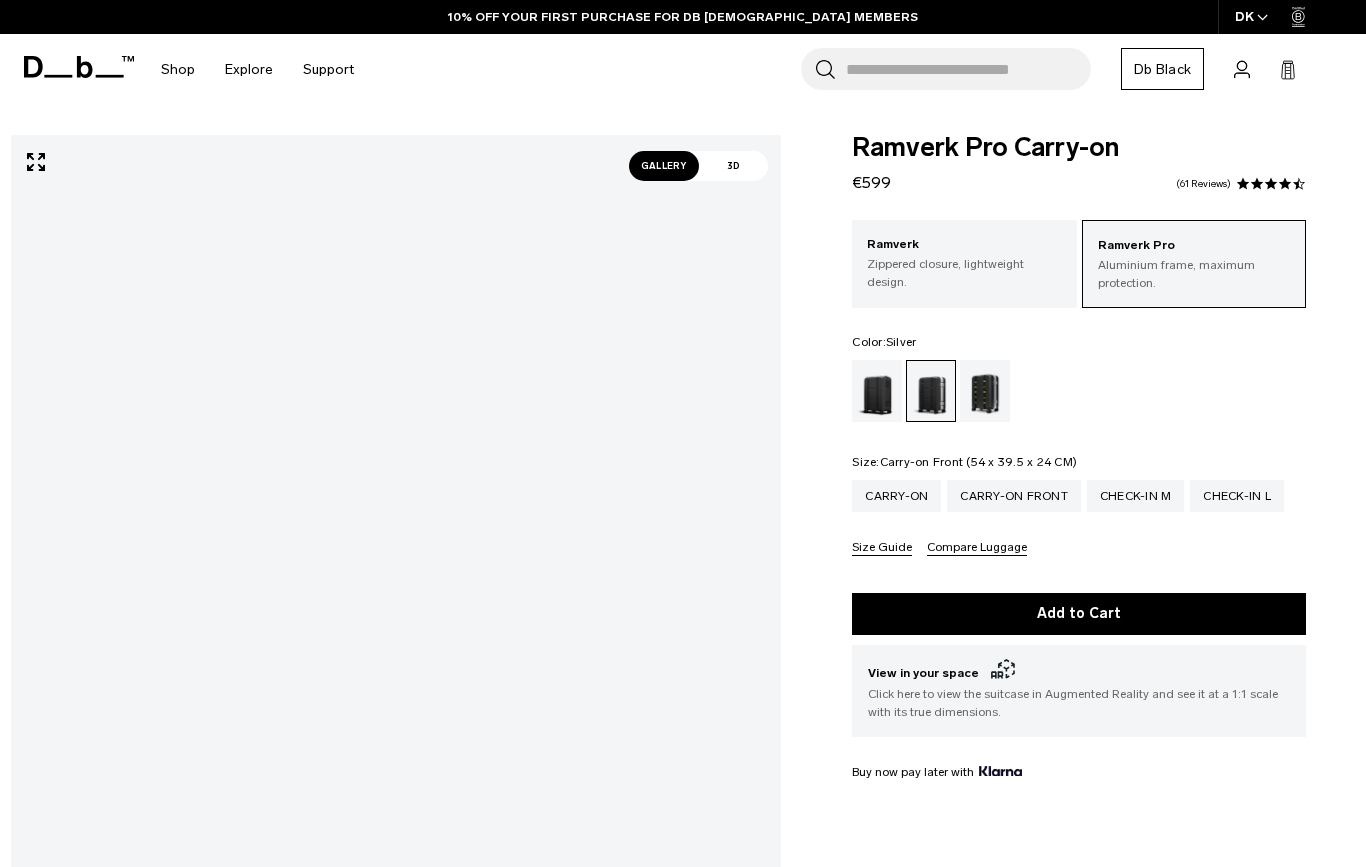 click on "Carry-on Front" at bounding box center (1014, 496) 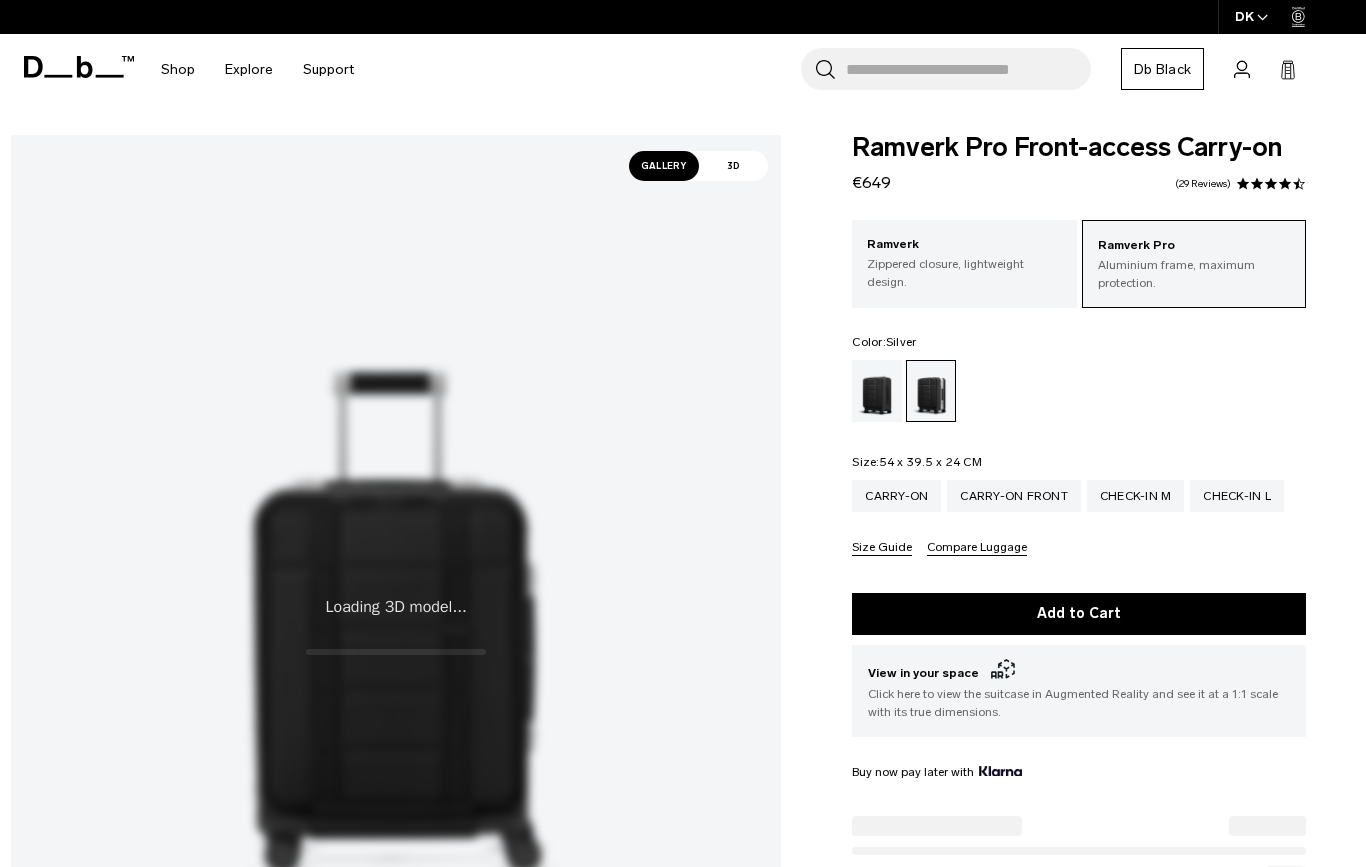 scroll, scrollTop: 0, scrollLeft: 0, axis: both 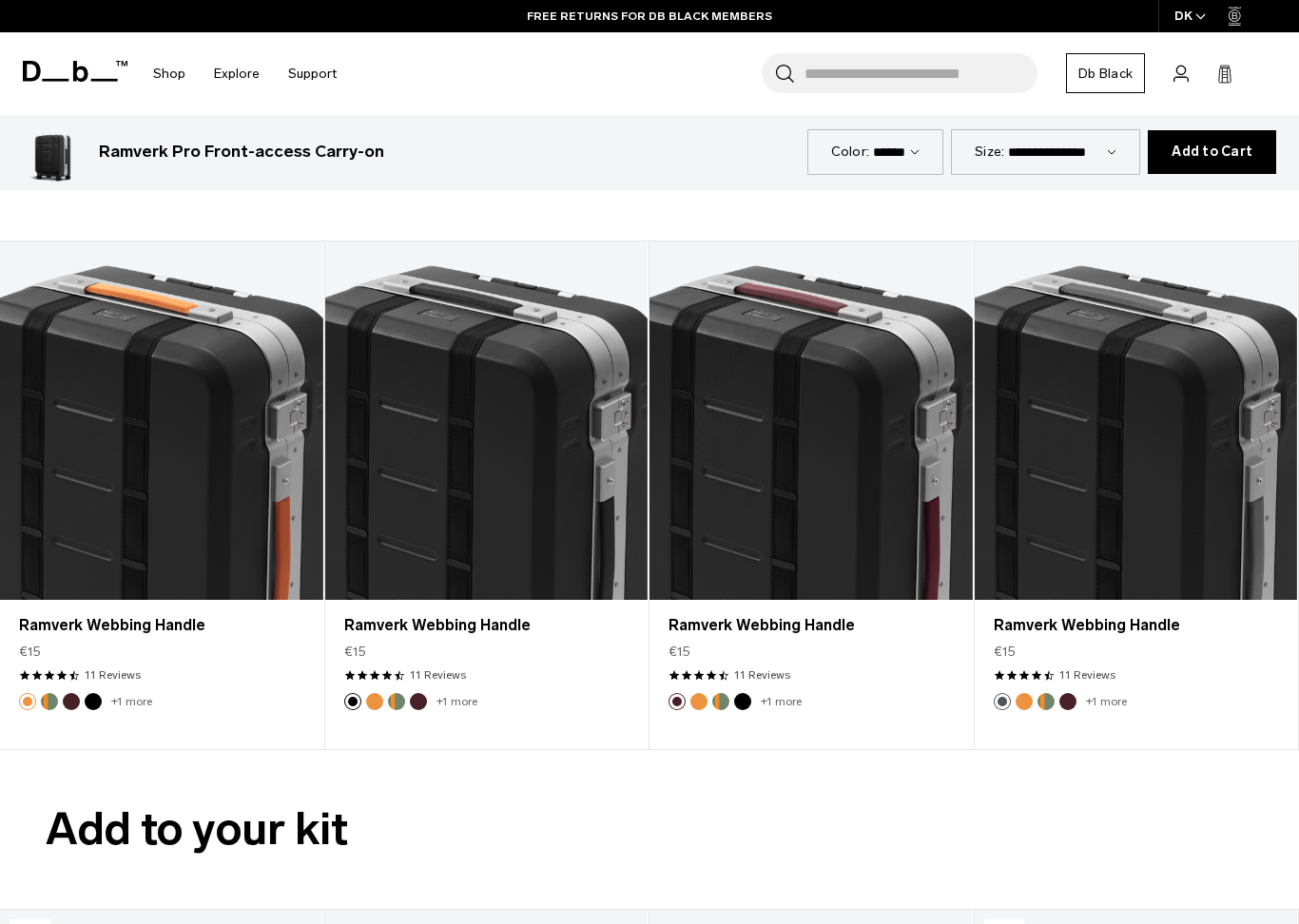 click at bounding box center (49, 702) 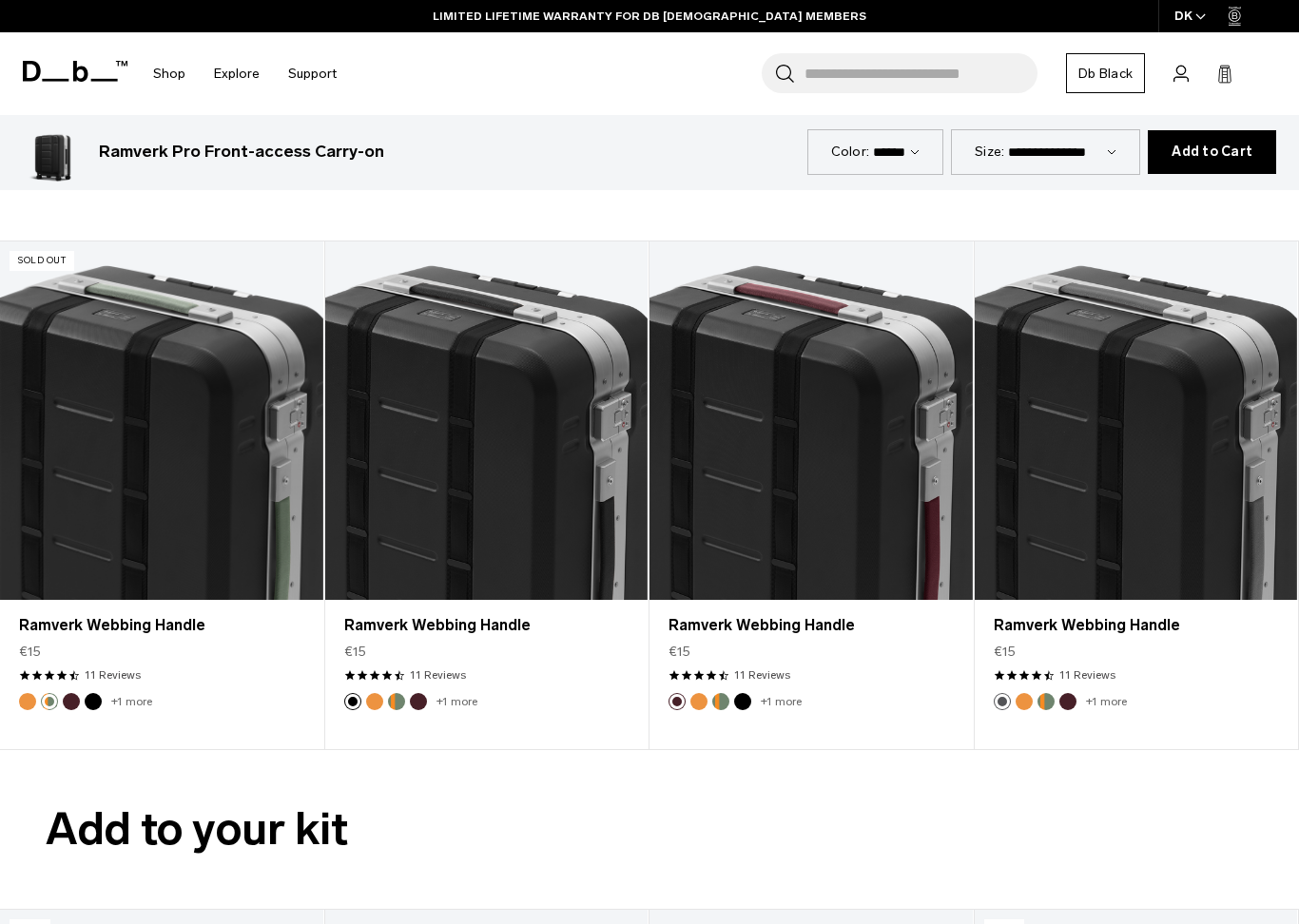 click at bounding box center (71, 702) 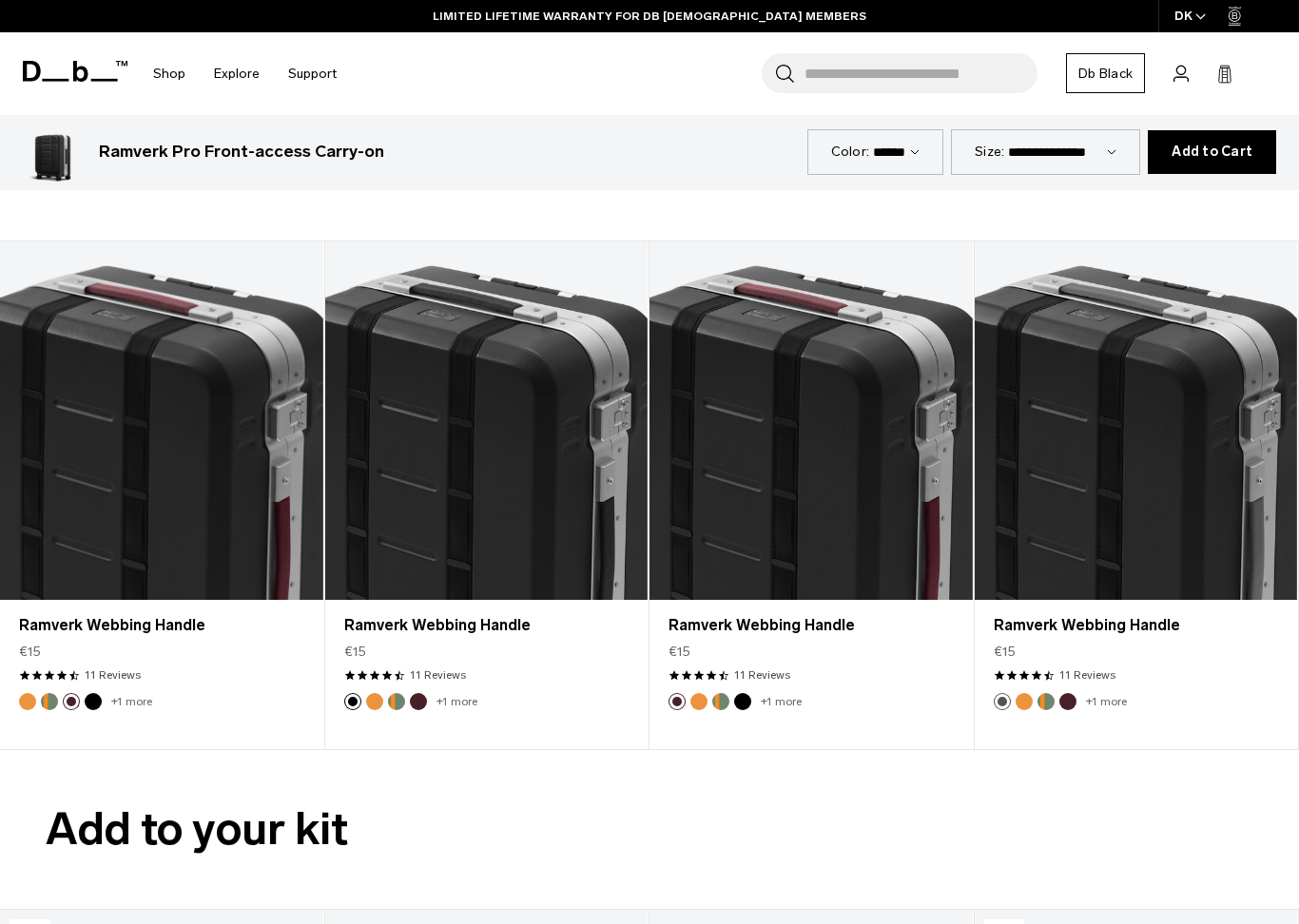 click on "+1 more" at bounding box center [131, 702] 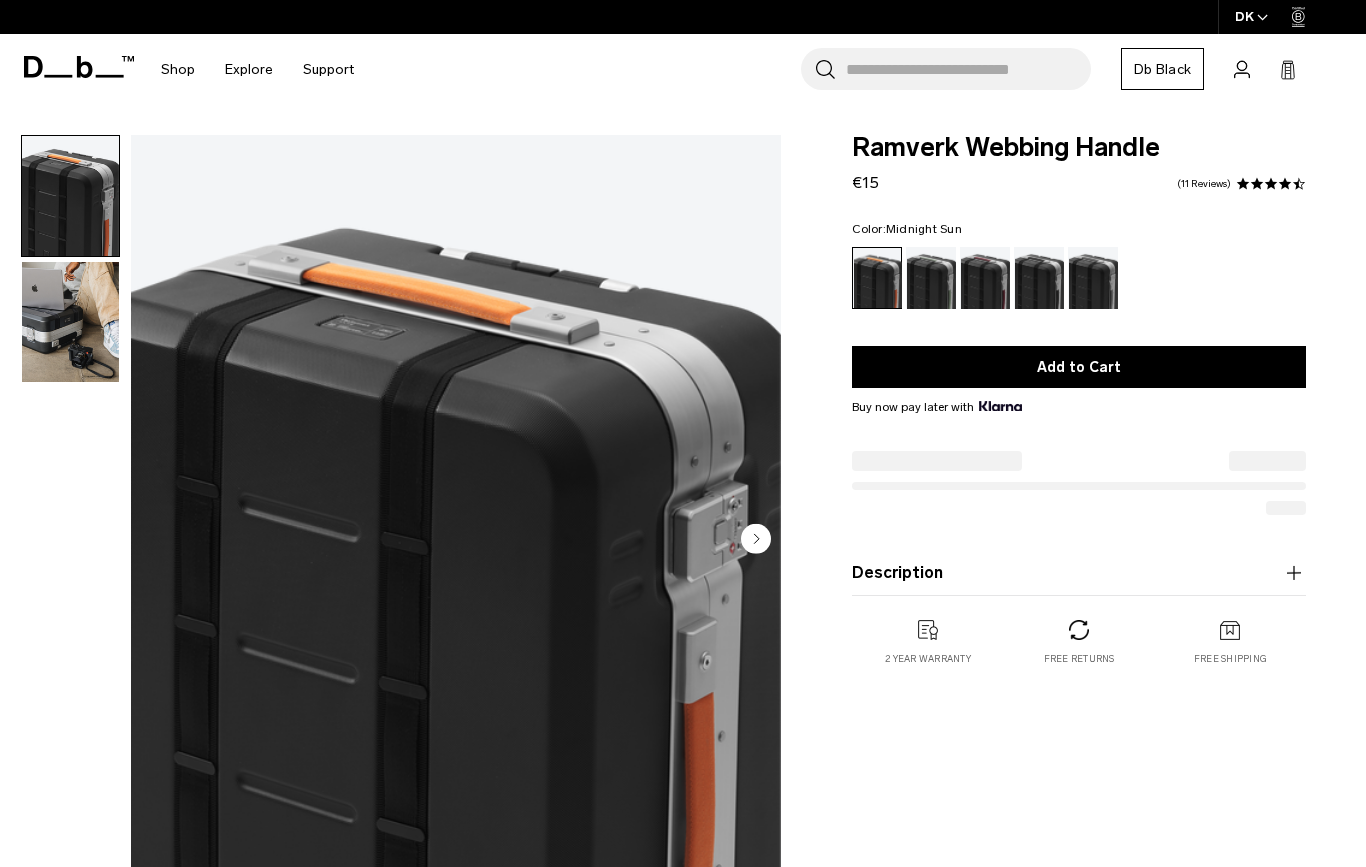 scroll, scrollTop: 0, scrollLeft: 0, axis: both 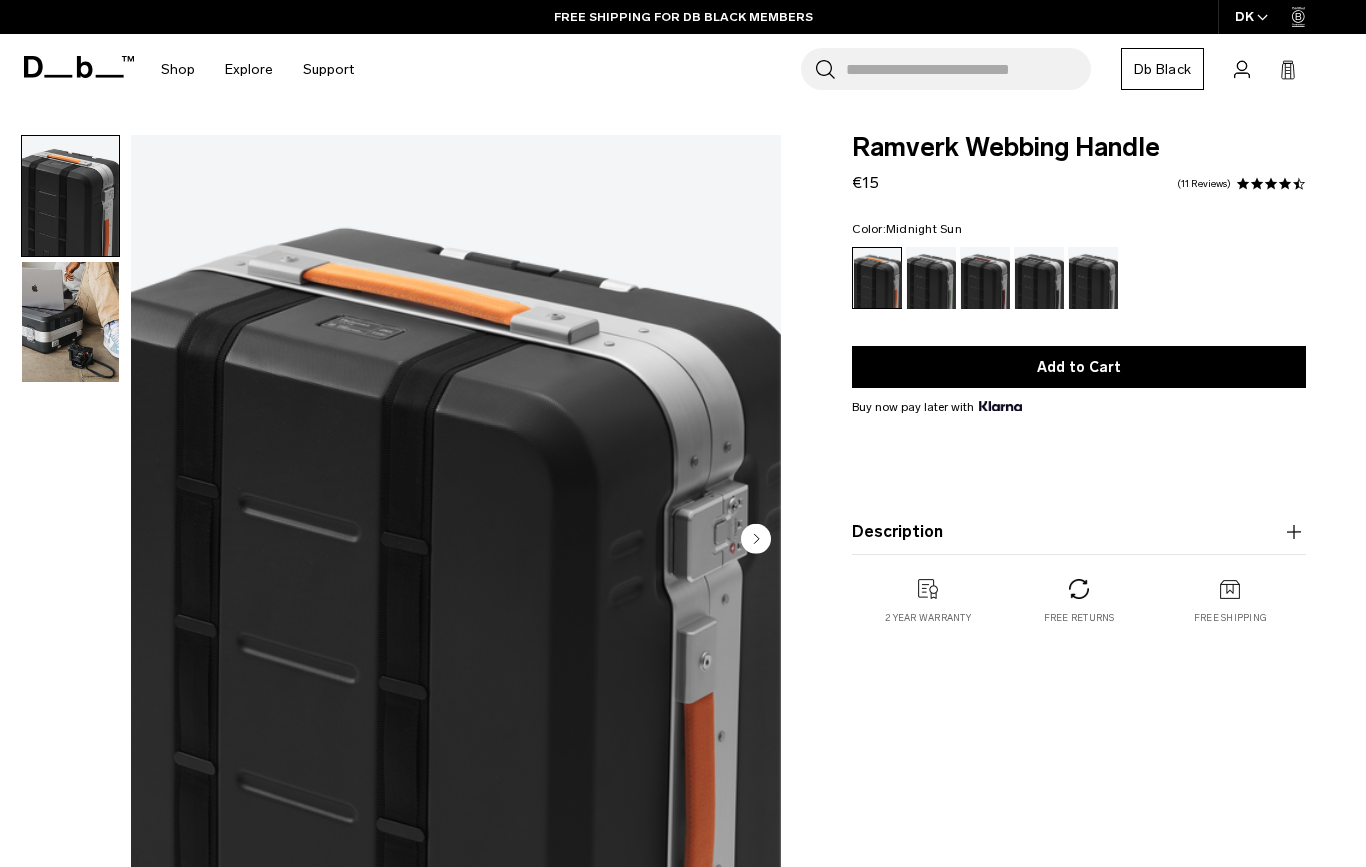 click at bounding box center (931, 278) 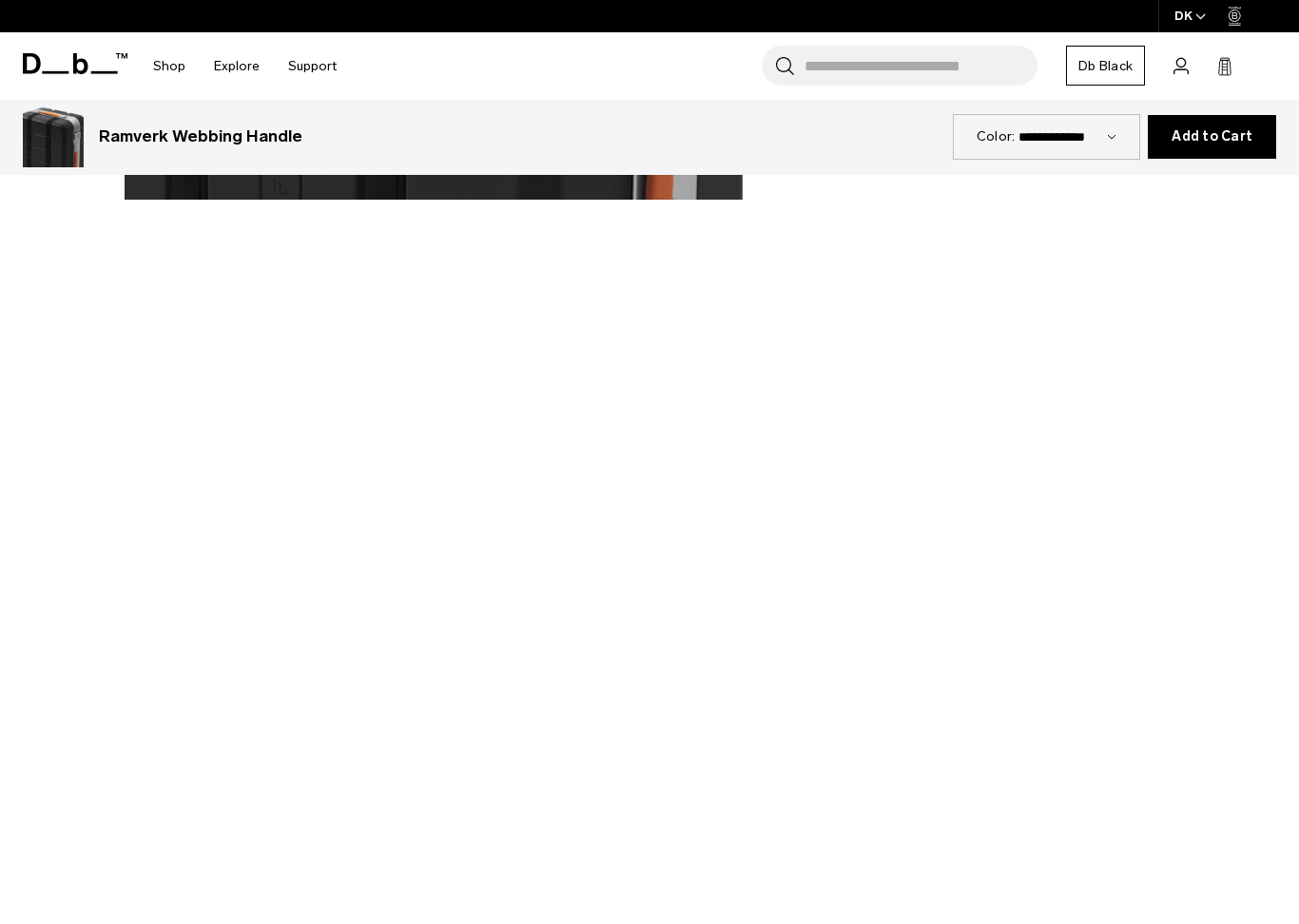 scroll, scrollTop: 701, scrollLeft: 0, axis: vertical 